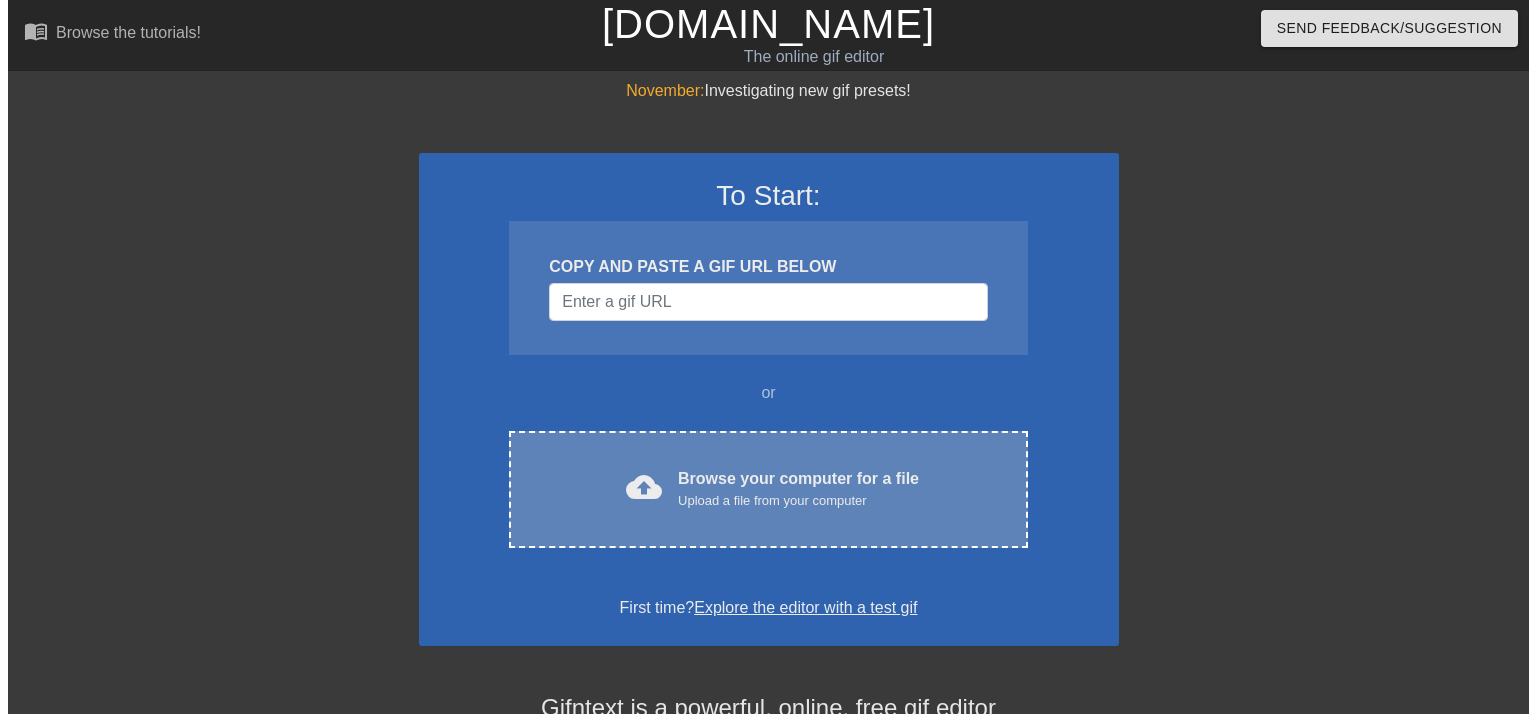 scroll, scrollTop: 0, scrollLeft: 0, axis: both 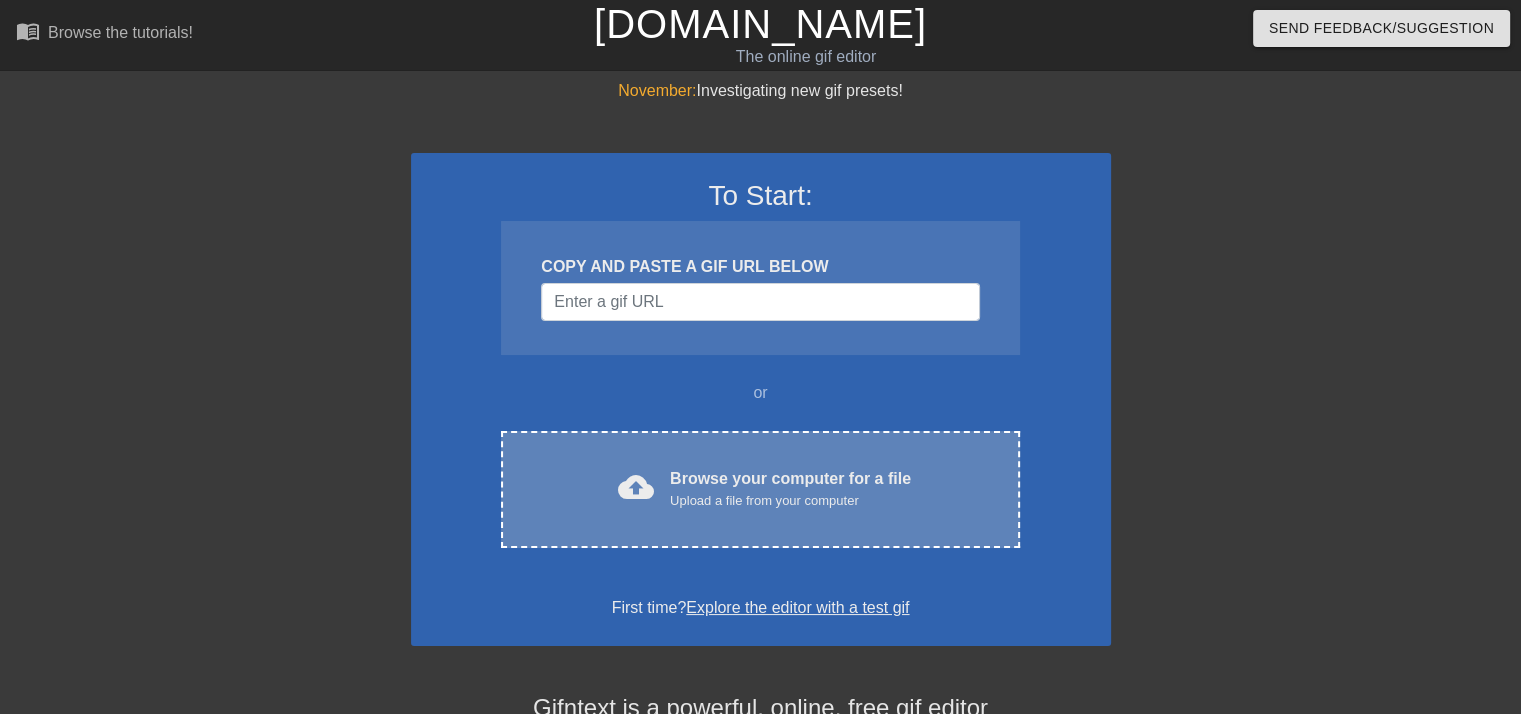 click on "Browse your computer for a file Upload a file from your computer" at bounding box center [790, 489] 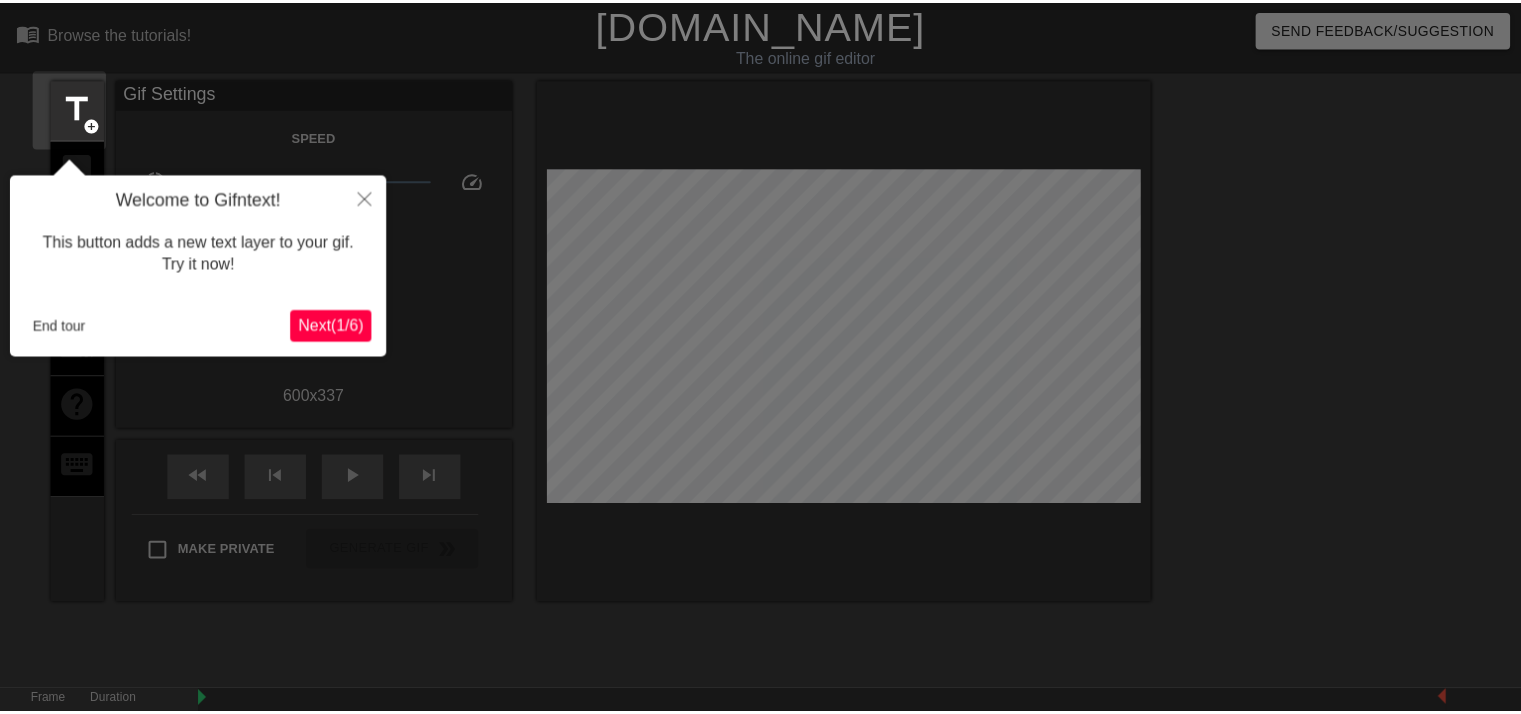 scroll, scrollTop: 48, scrollLeft: 0, axis: vertical 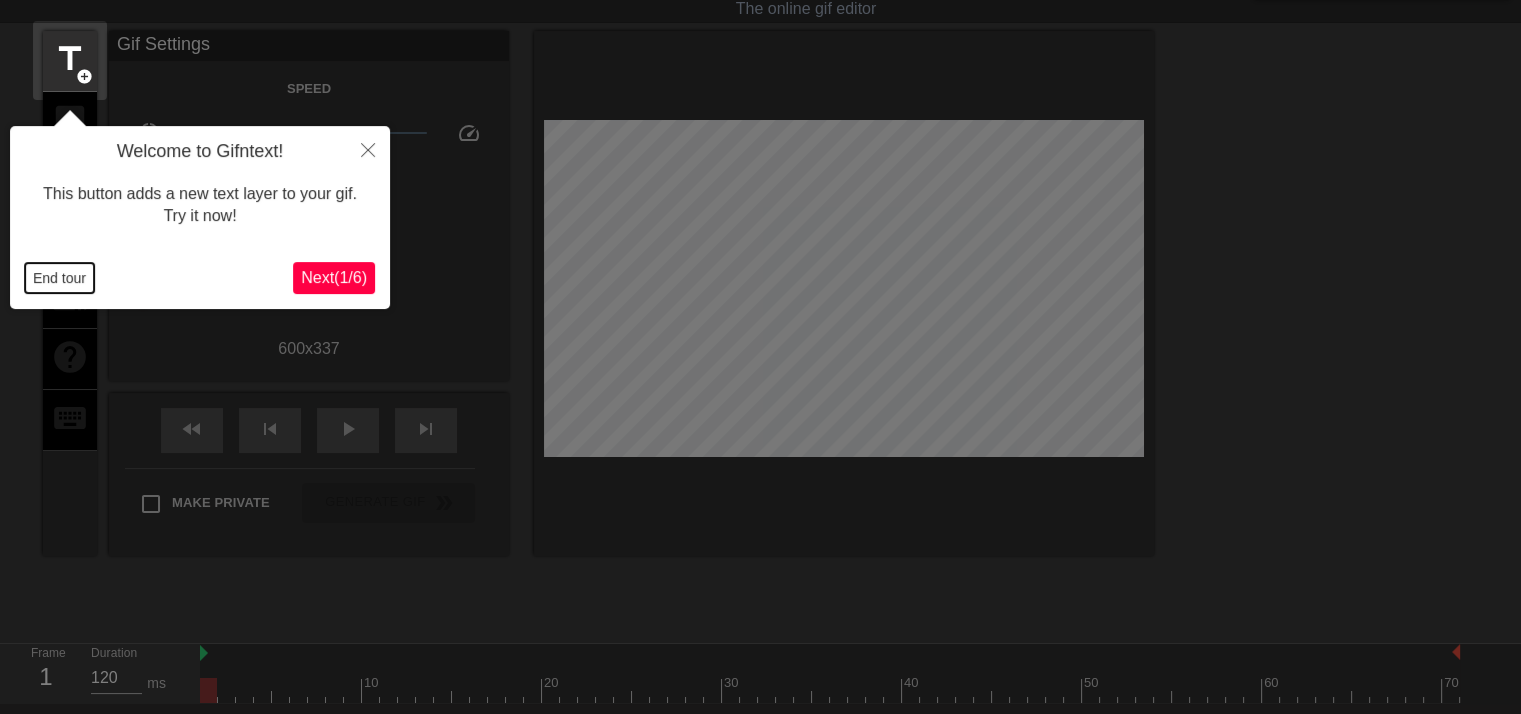 click on "End tour" at bounding box center [59, 278] 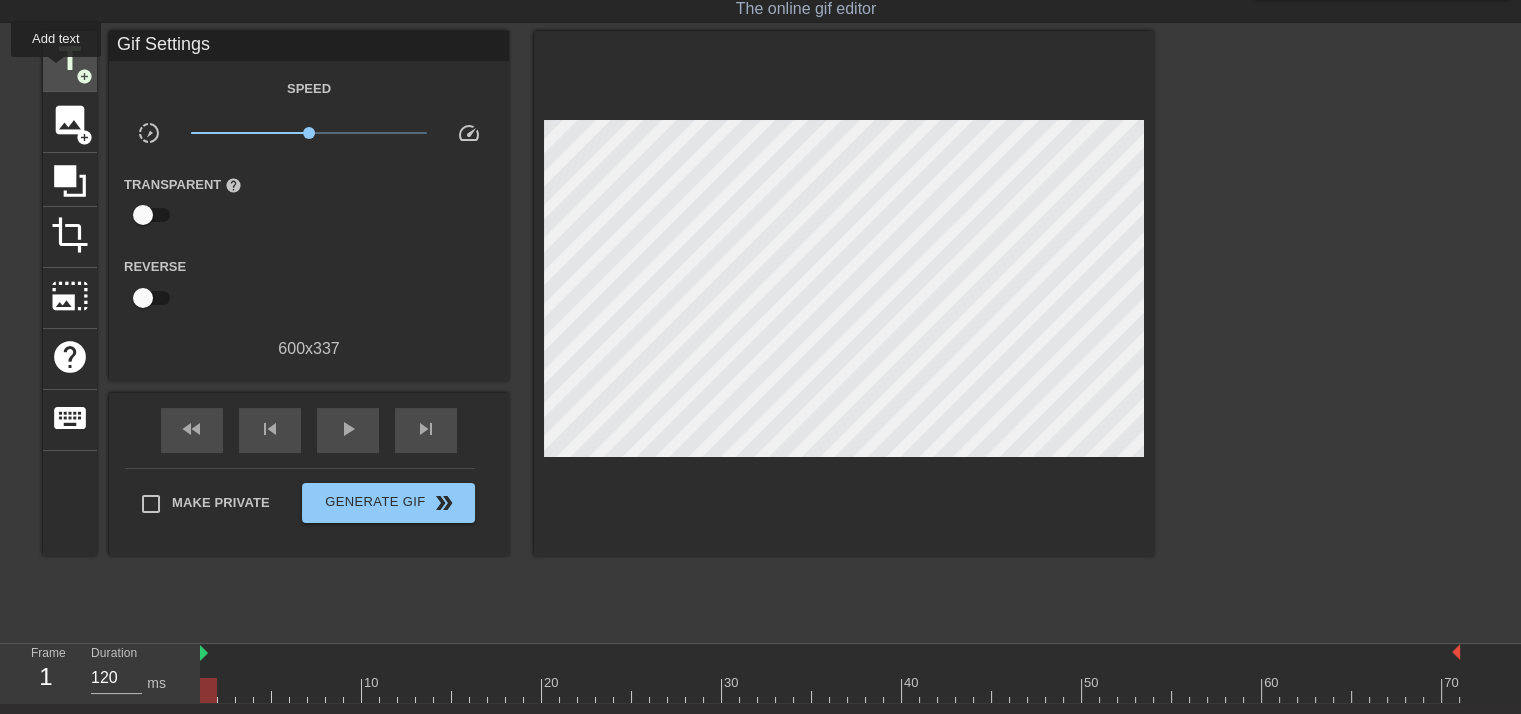 click on "title" at bounding box center (70, 59) 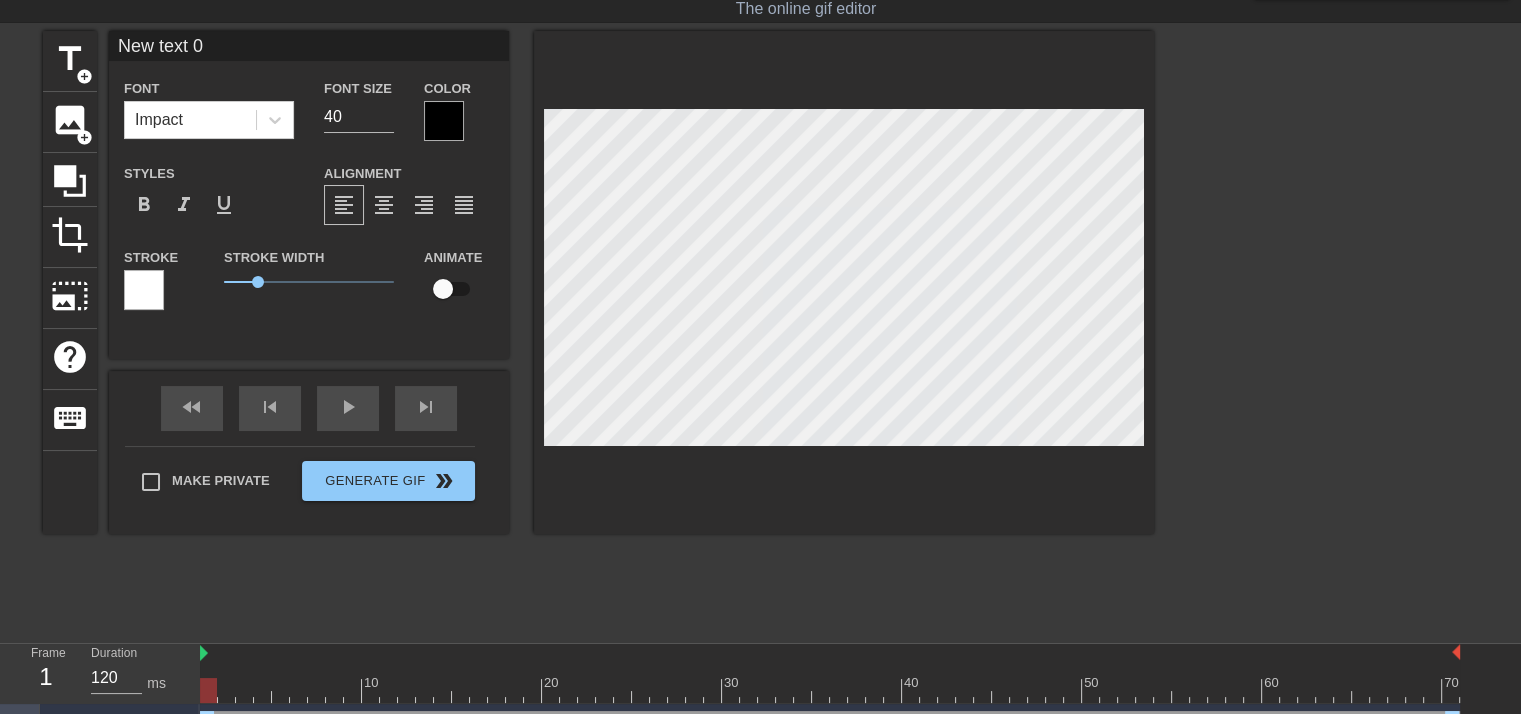 scroll, scrollTop: 2, scrollLeft: 2, axis: both 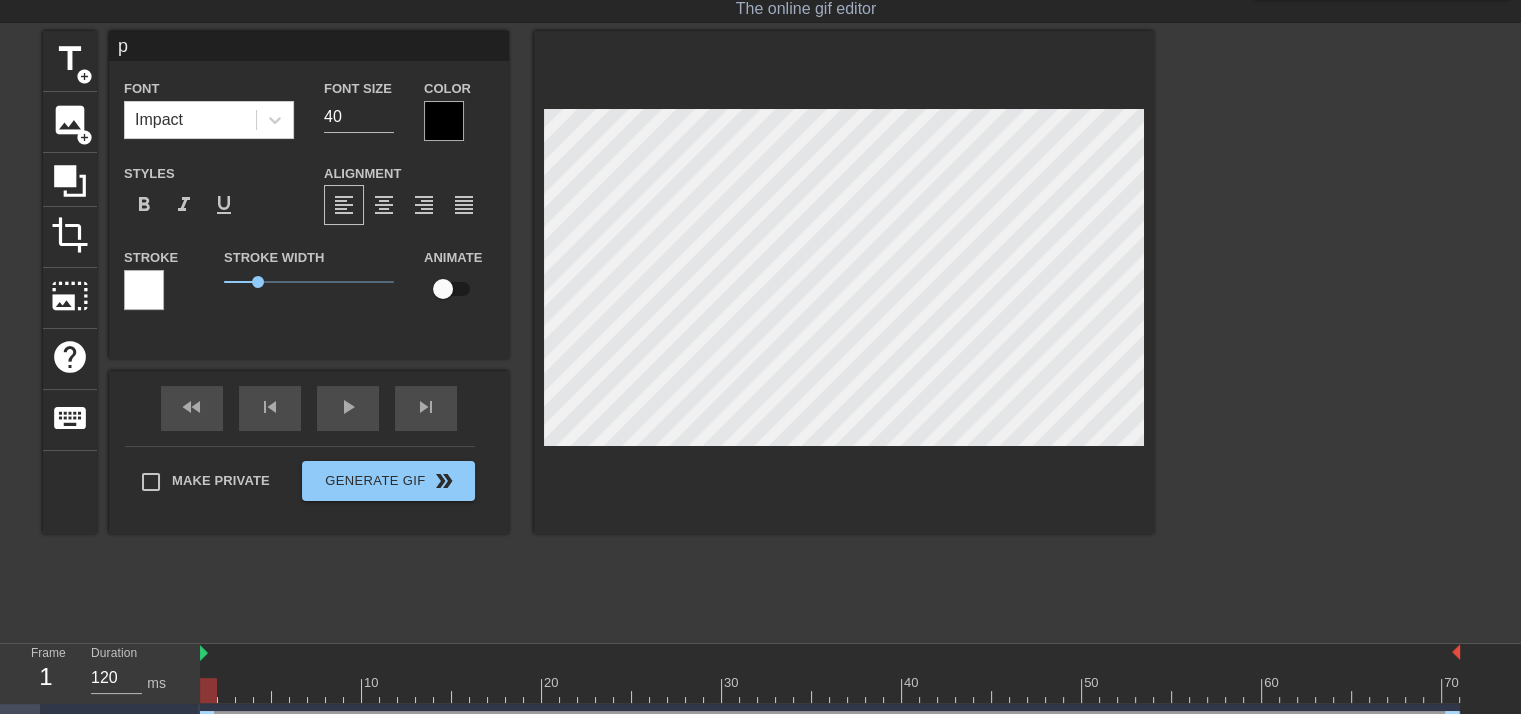 type on "po" 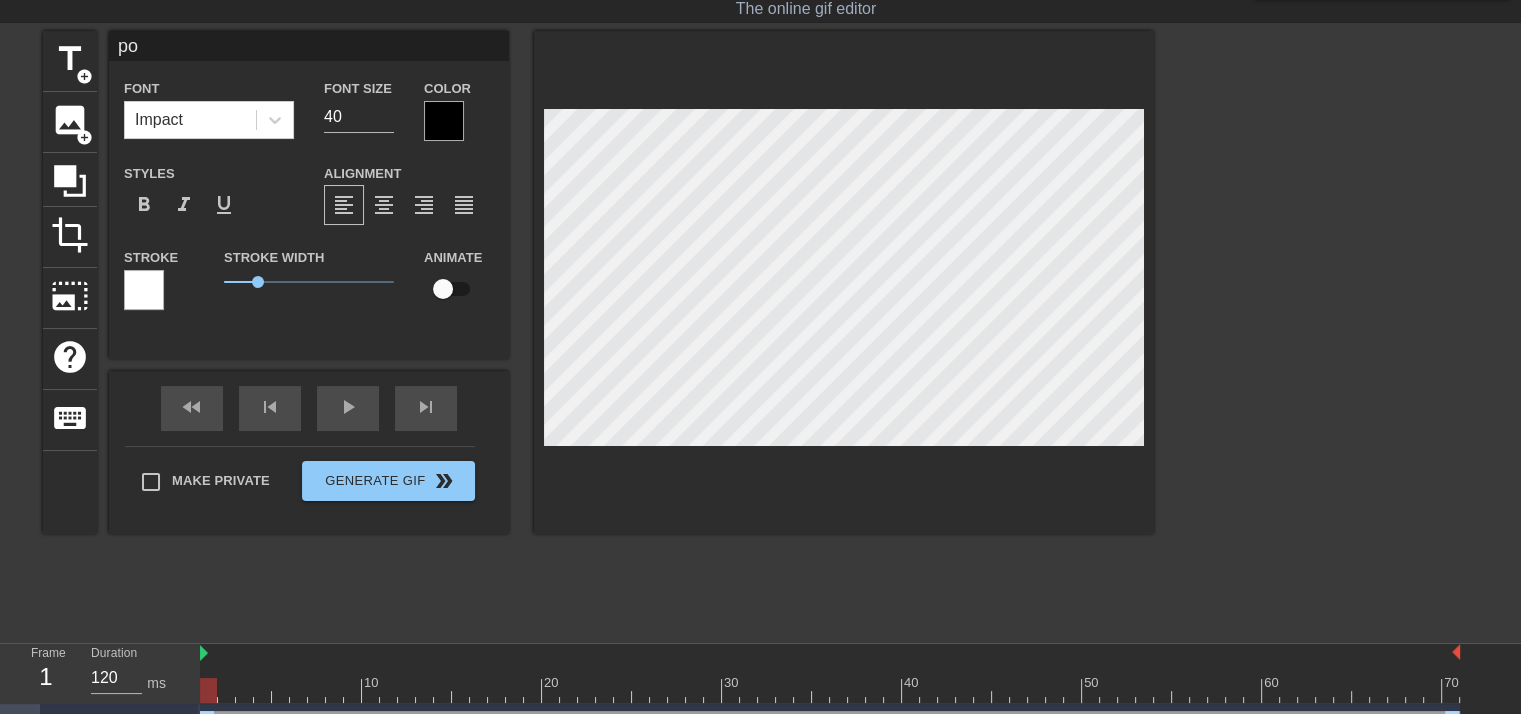 type on "poo" 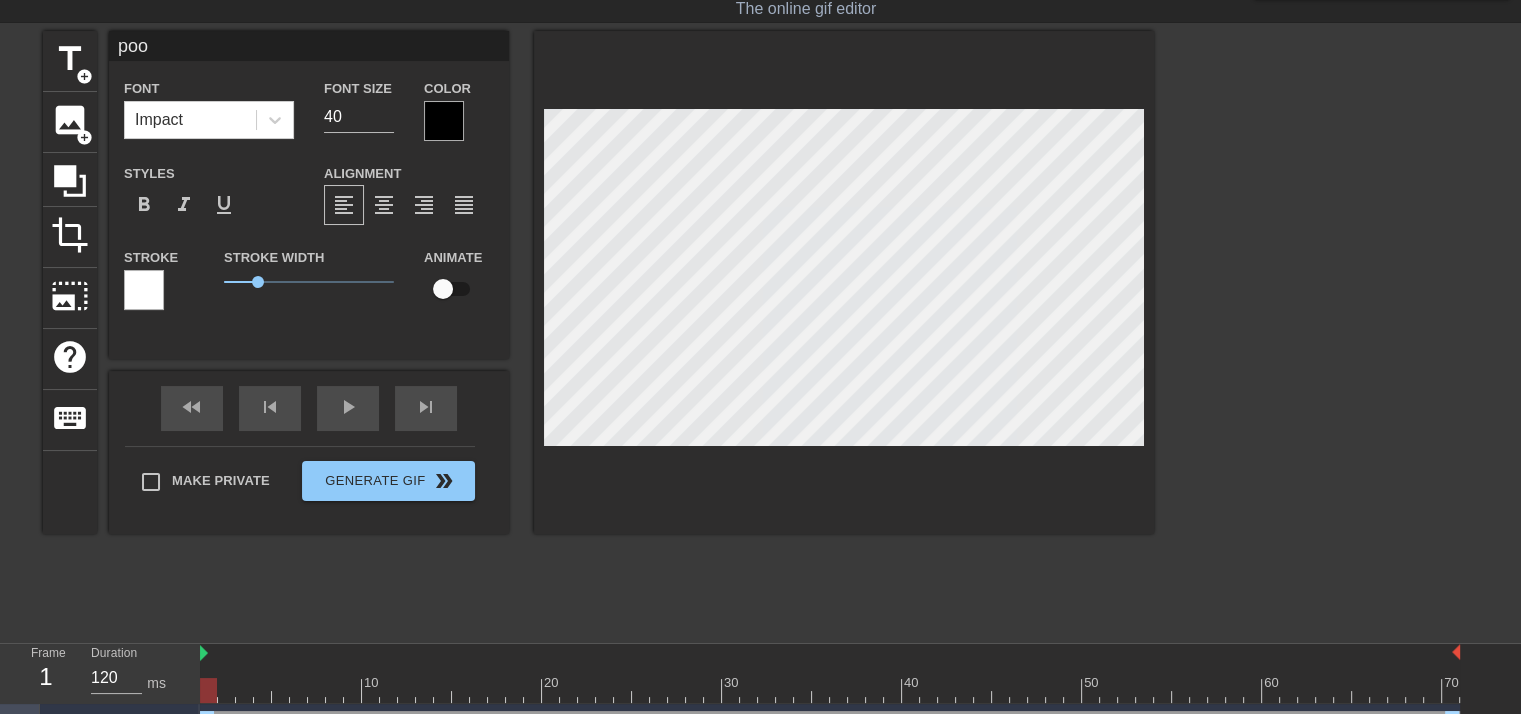 type on "poom" 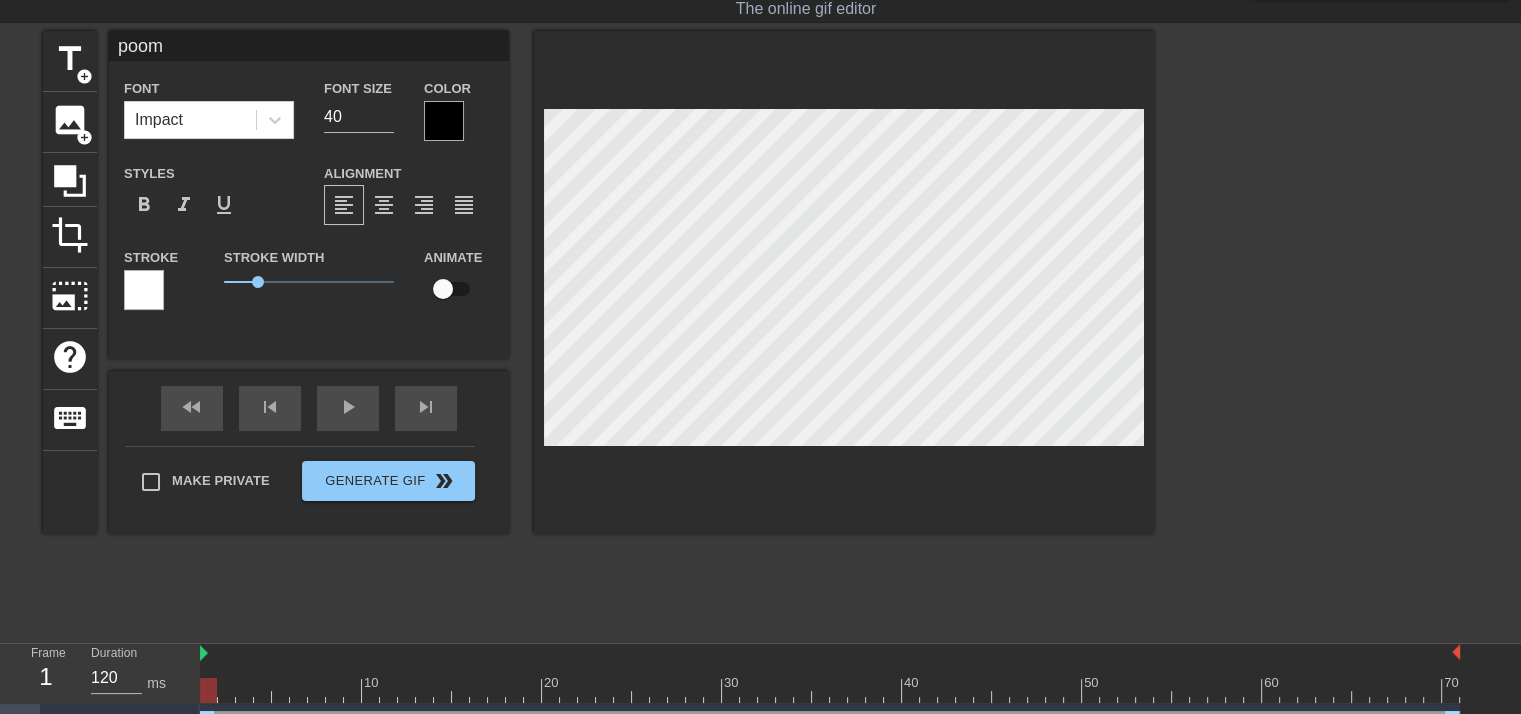 scroll, scrollTop: 2, scrollLeft: 3, axis: both 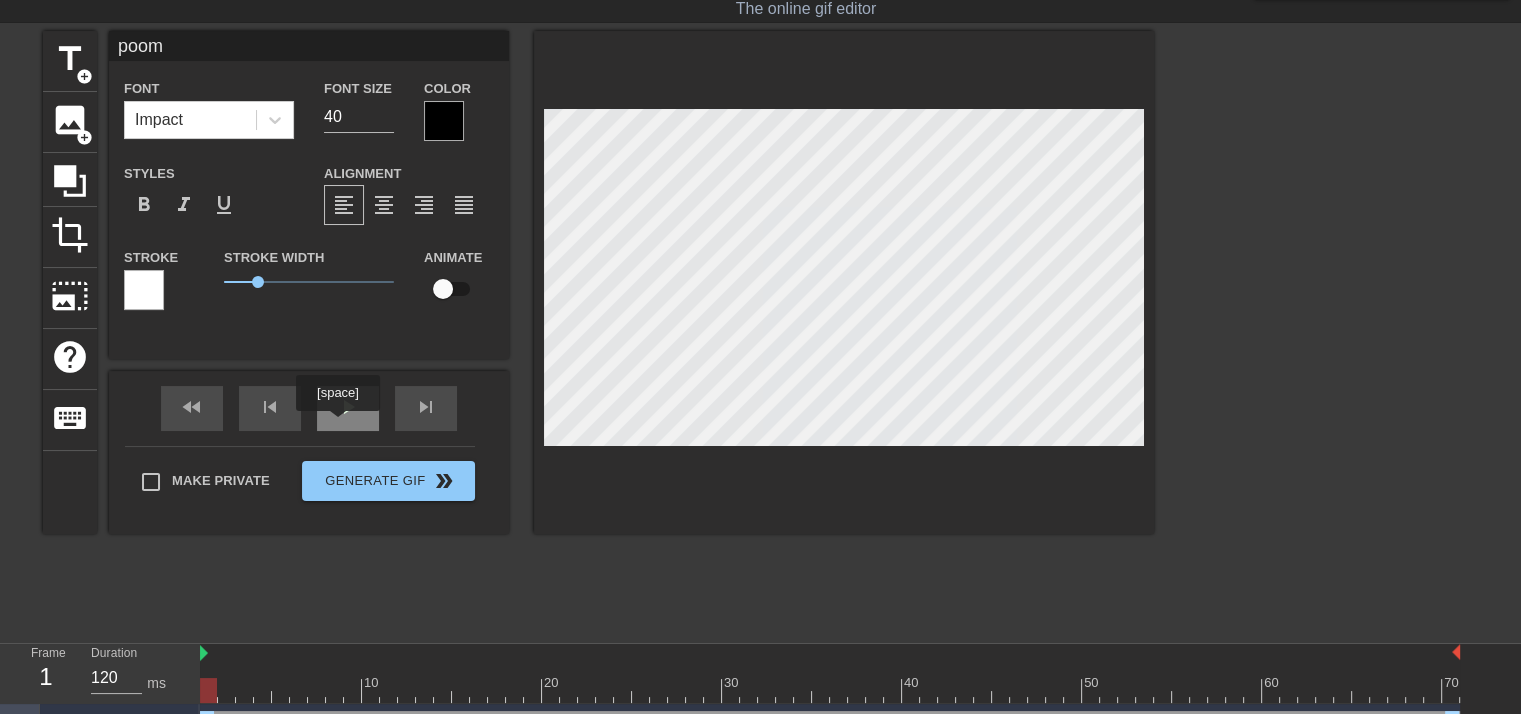 click on "play_arrow" at bounding box center (348, 408) 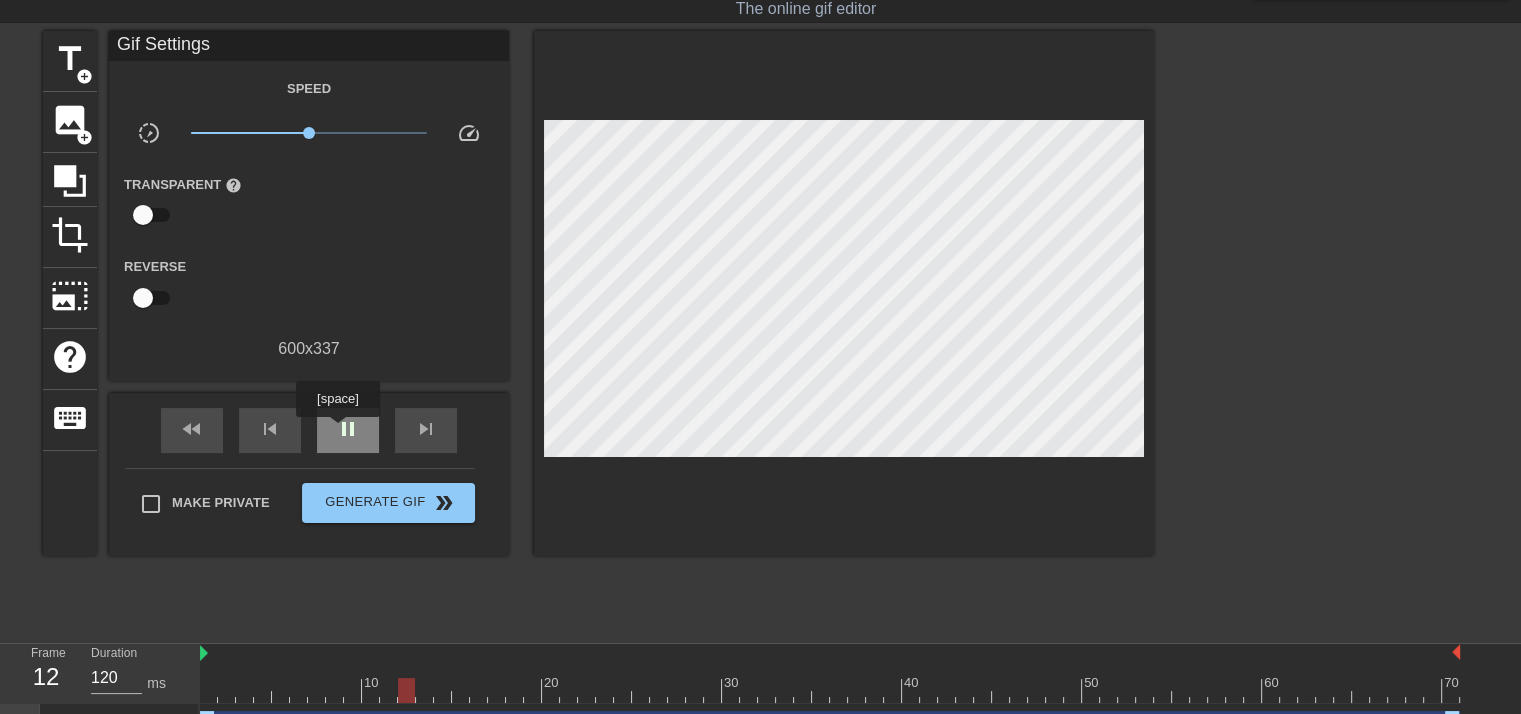 click on "pause" at bounding box center [348, 429] 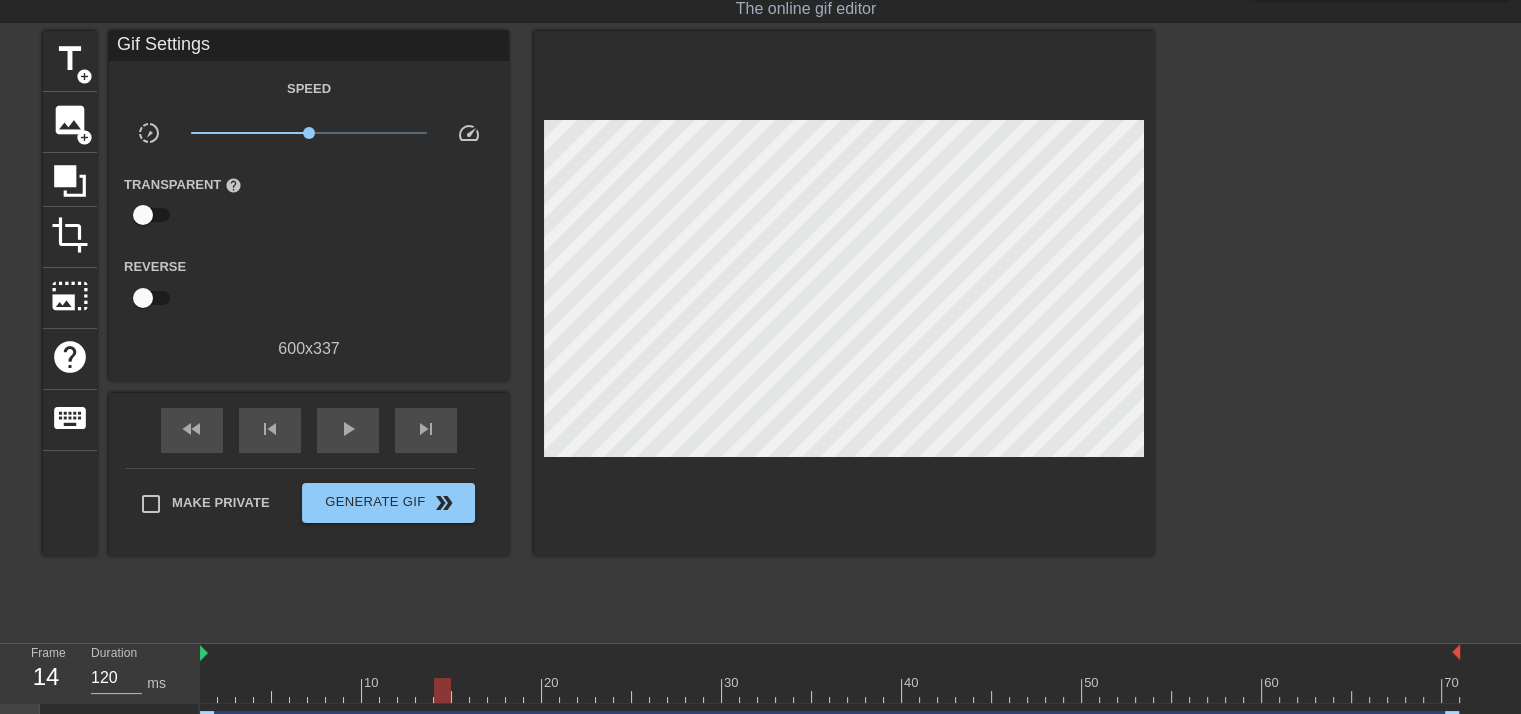 scroll, scrollTop: 86, scrollLeft: 0, axis: vertical 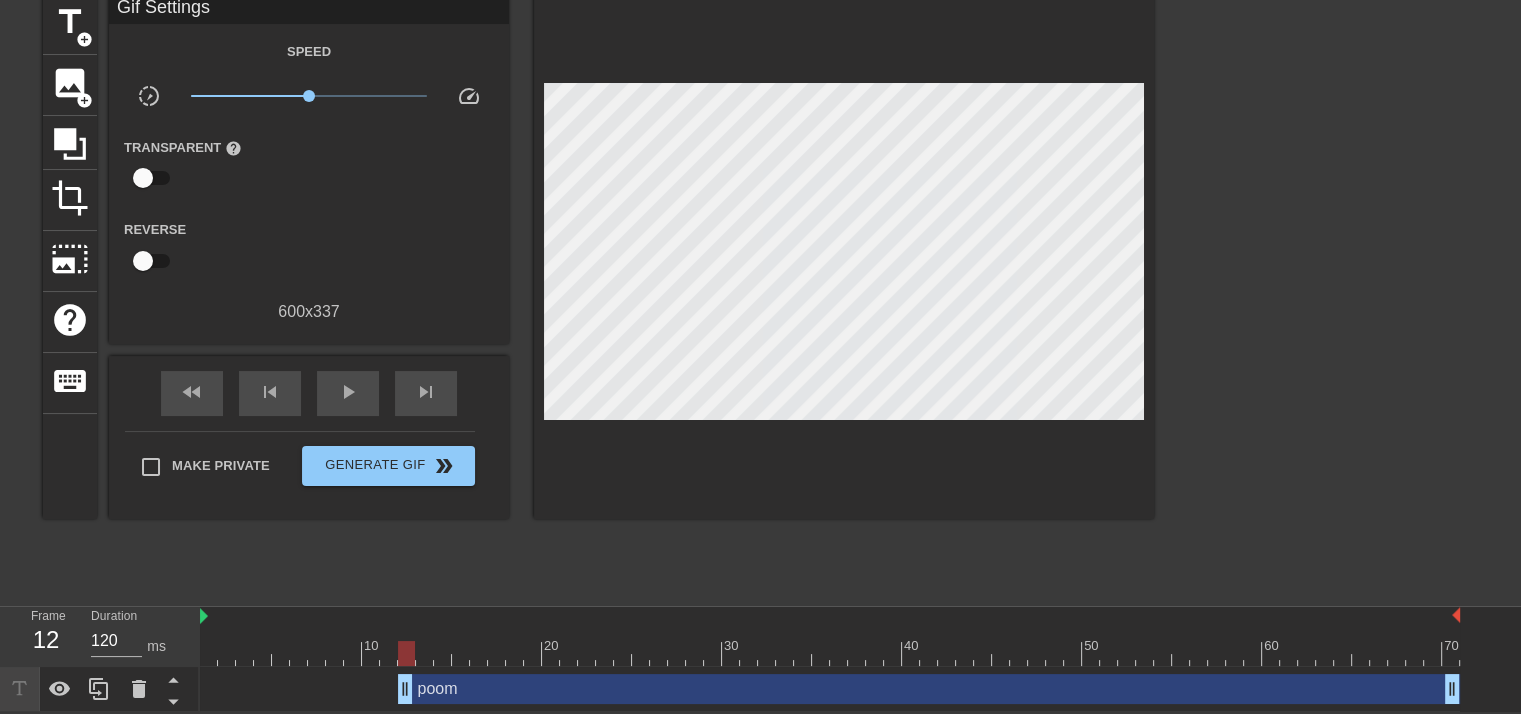 drag, startPoint x: 206, startPoint y: 674, endPoint x: 411, endPoint y: 664, distance: 205.24376 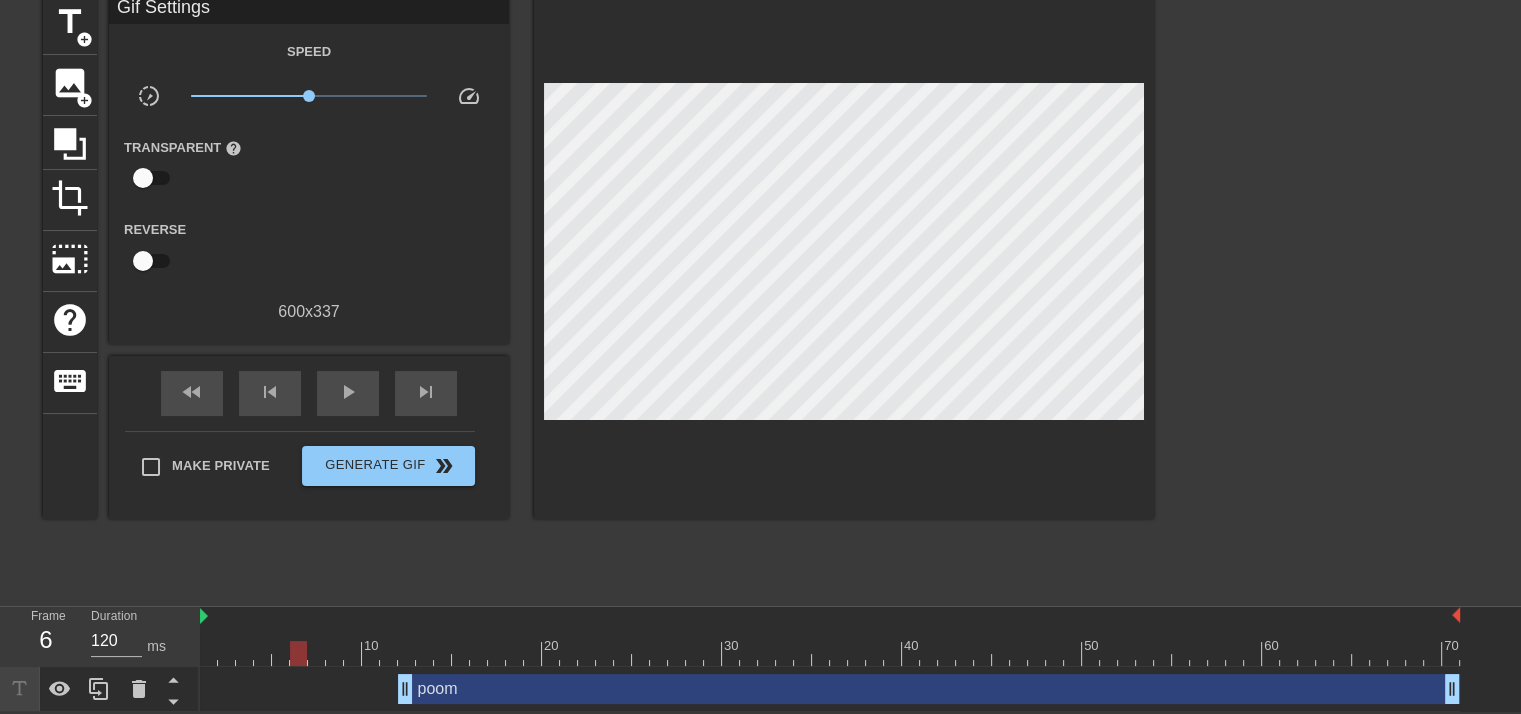 drag, startPoint x: 409, startPoint y: 660, endPoint x: 220, endPoint y: 642, distance: 189.85521 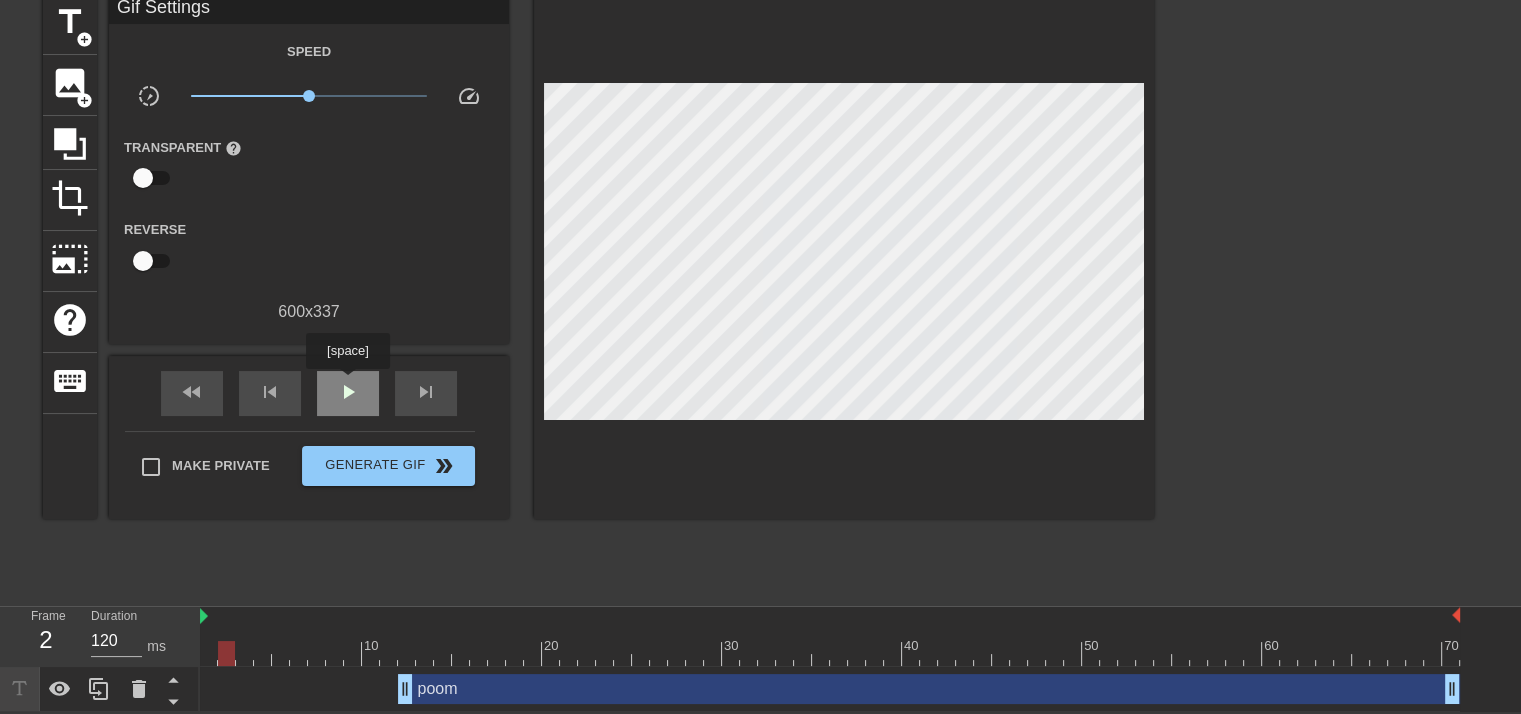 click on "play_arrow" at bounding box center (348, 392) 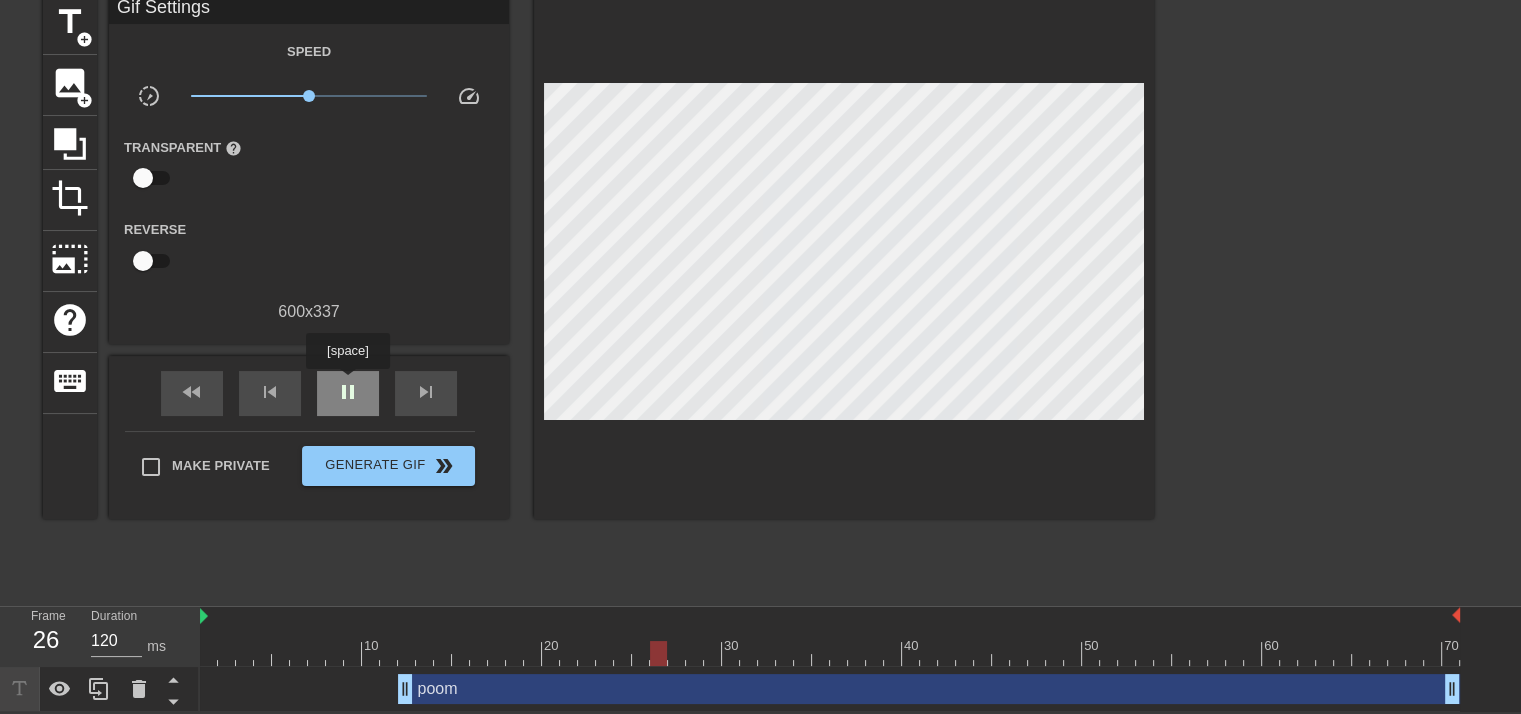 click on "pause" at bounding box center (348, 392) 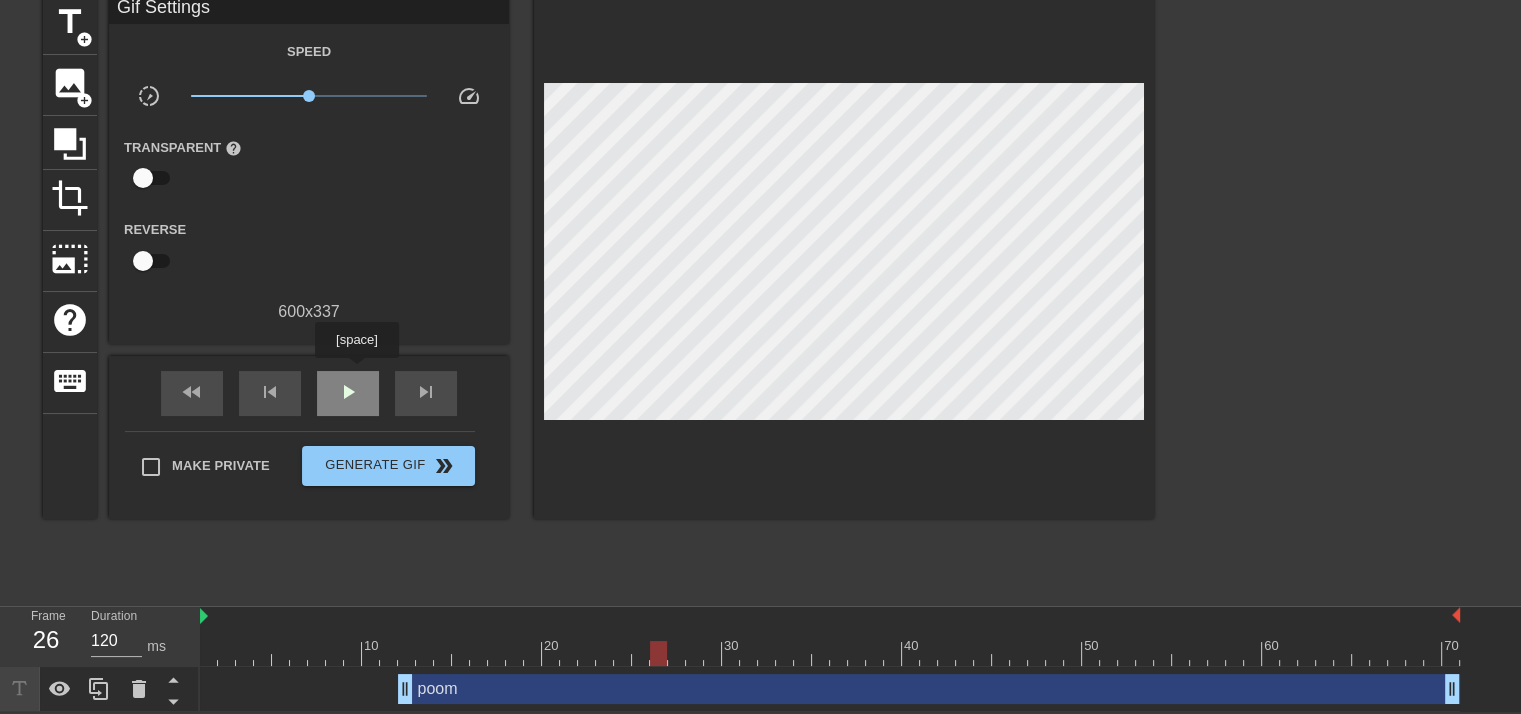 click on "play_arrow" at bounding box center (348, 393) 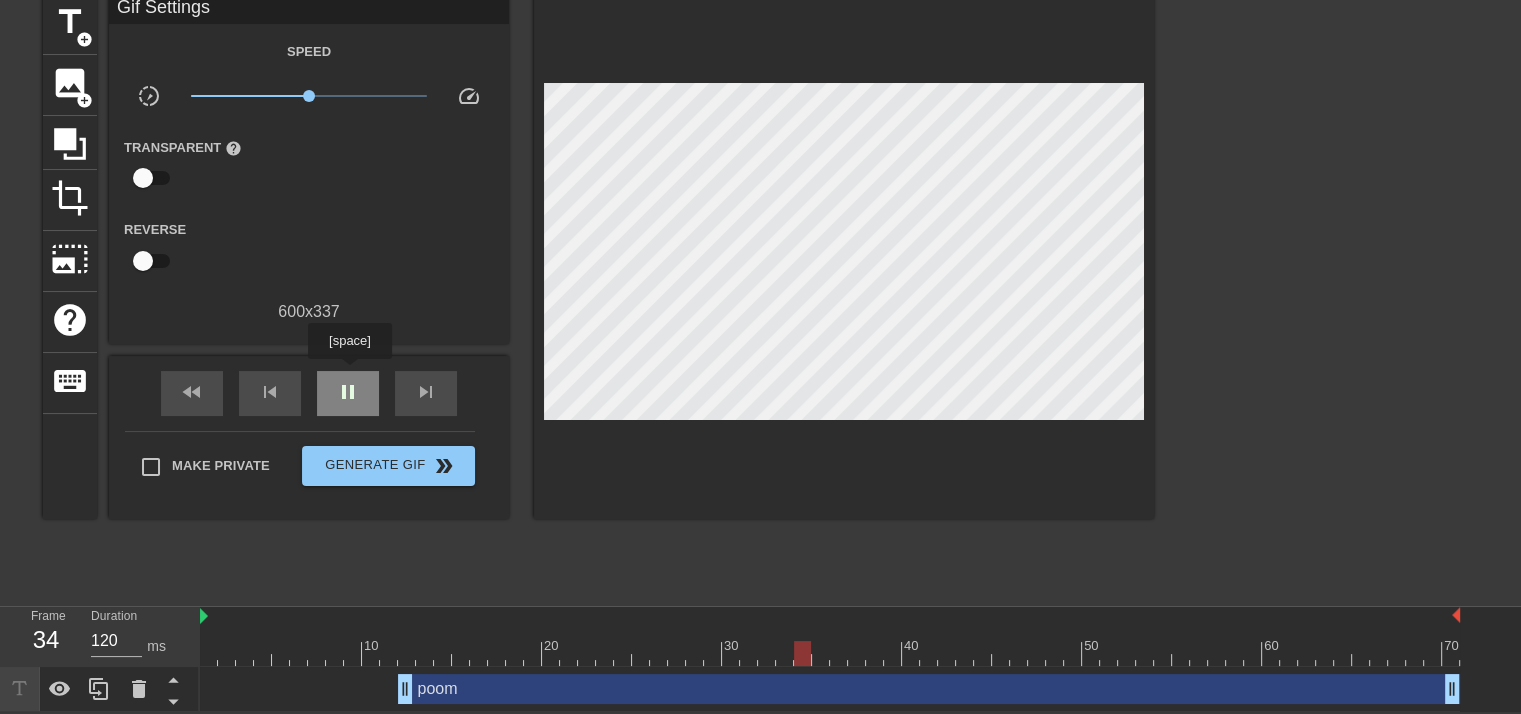 click on "pause" at bounding box center (348, 393) 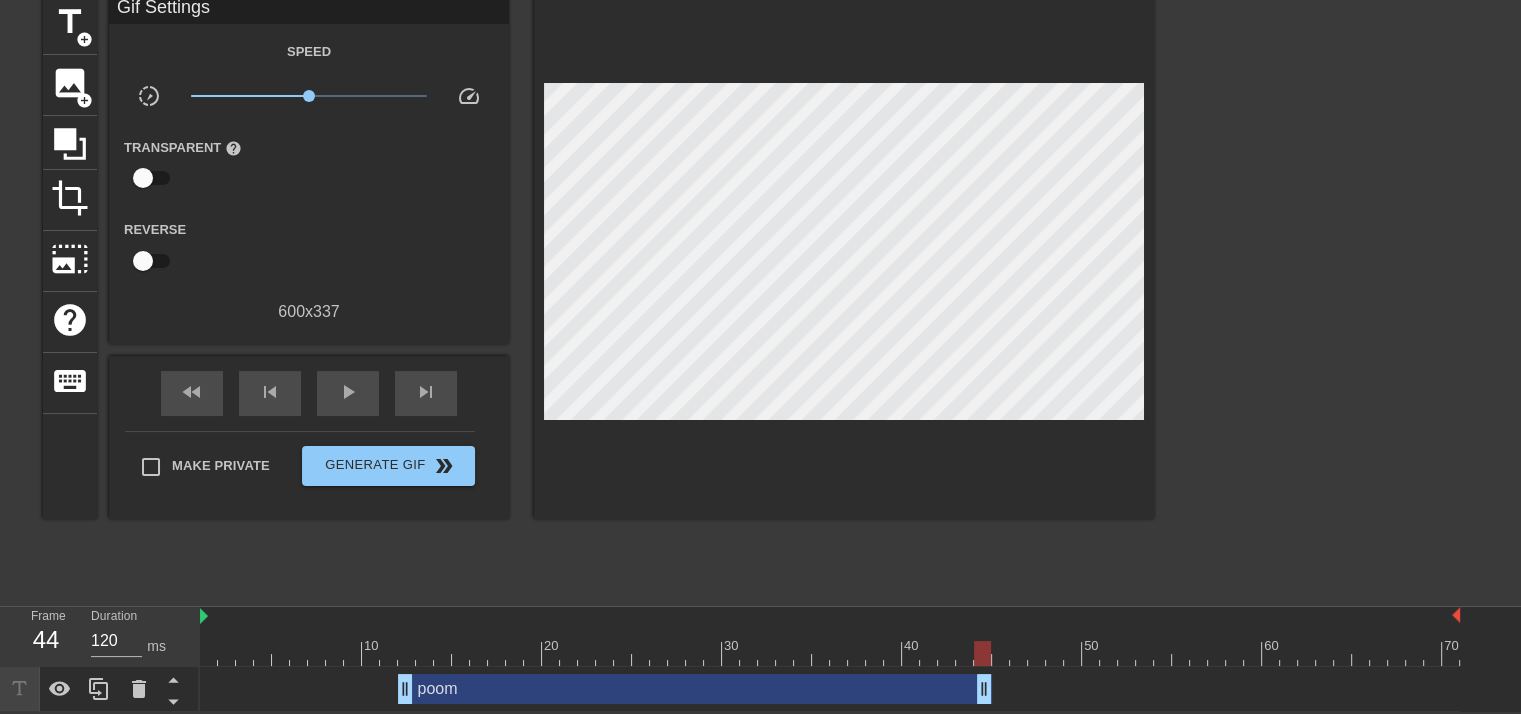 drag, startPoint x: 1448, startPoint y: 688, endPoint x: 975, endPoint y: 681, distance: 473.0518 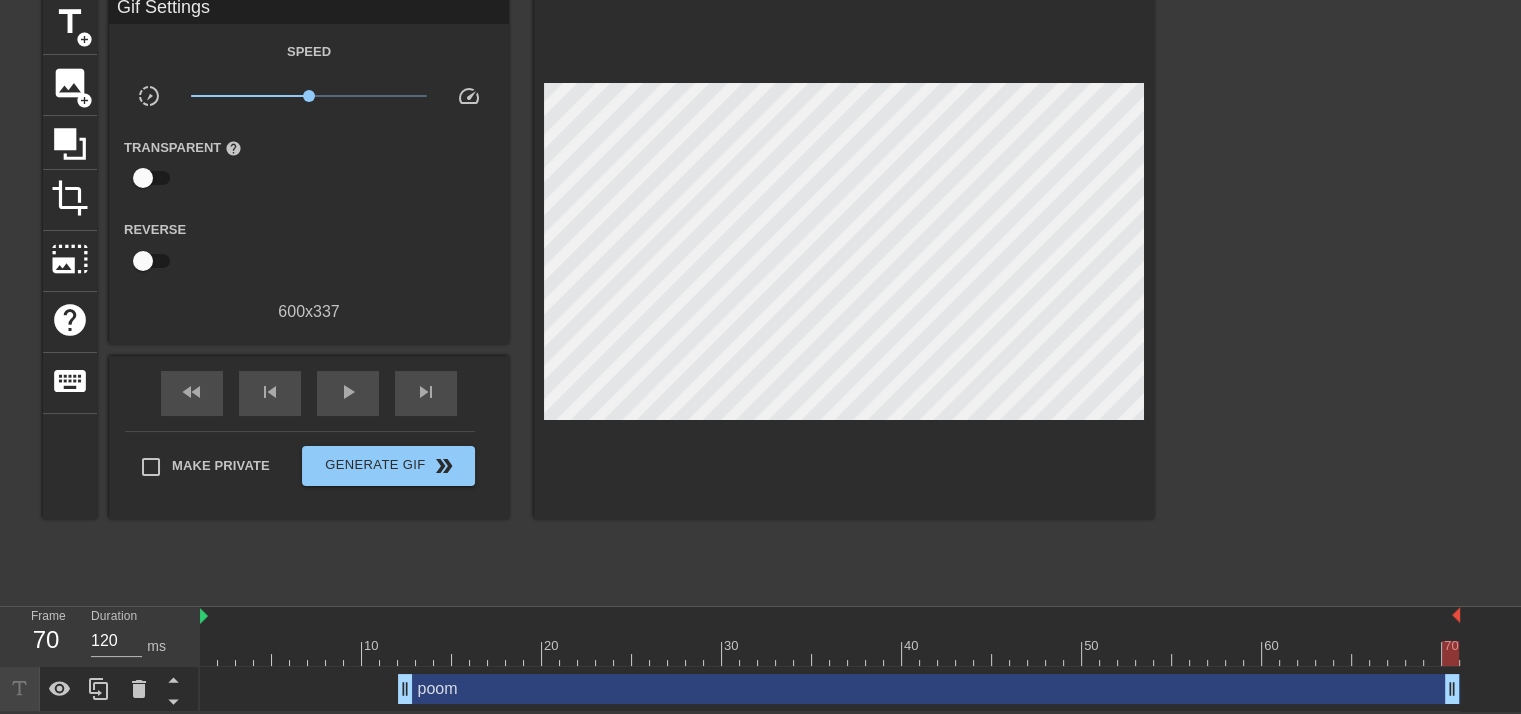 drag, startPoint x: 989, startPoint y: 695, endPoint x: 1535, endPoint y: 660, distance: 547.12067 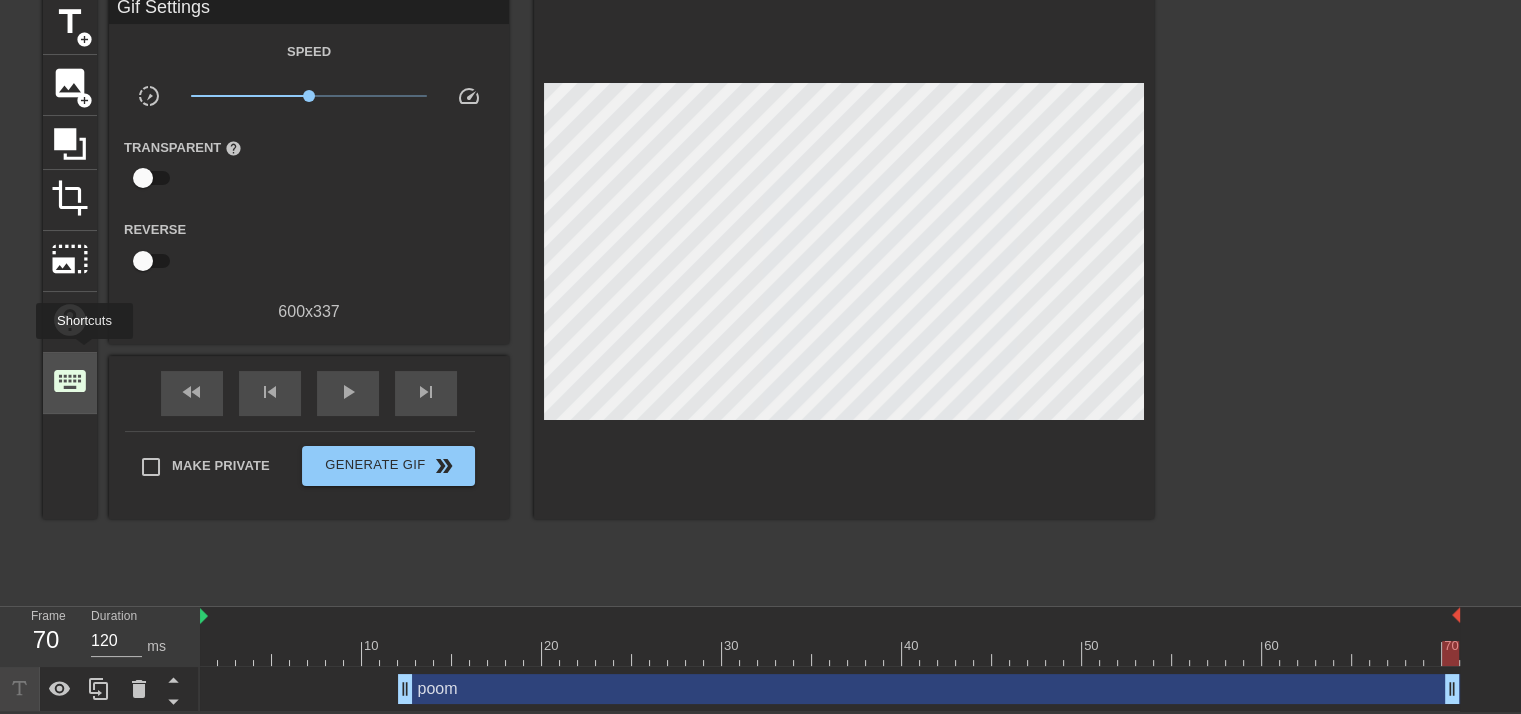 scroll, scrollTop: 0, scrollLeft: 0, axis: both 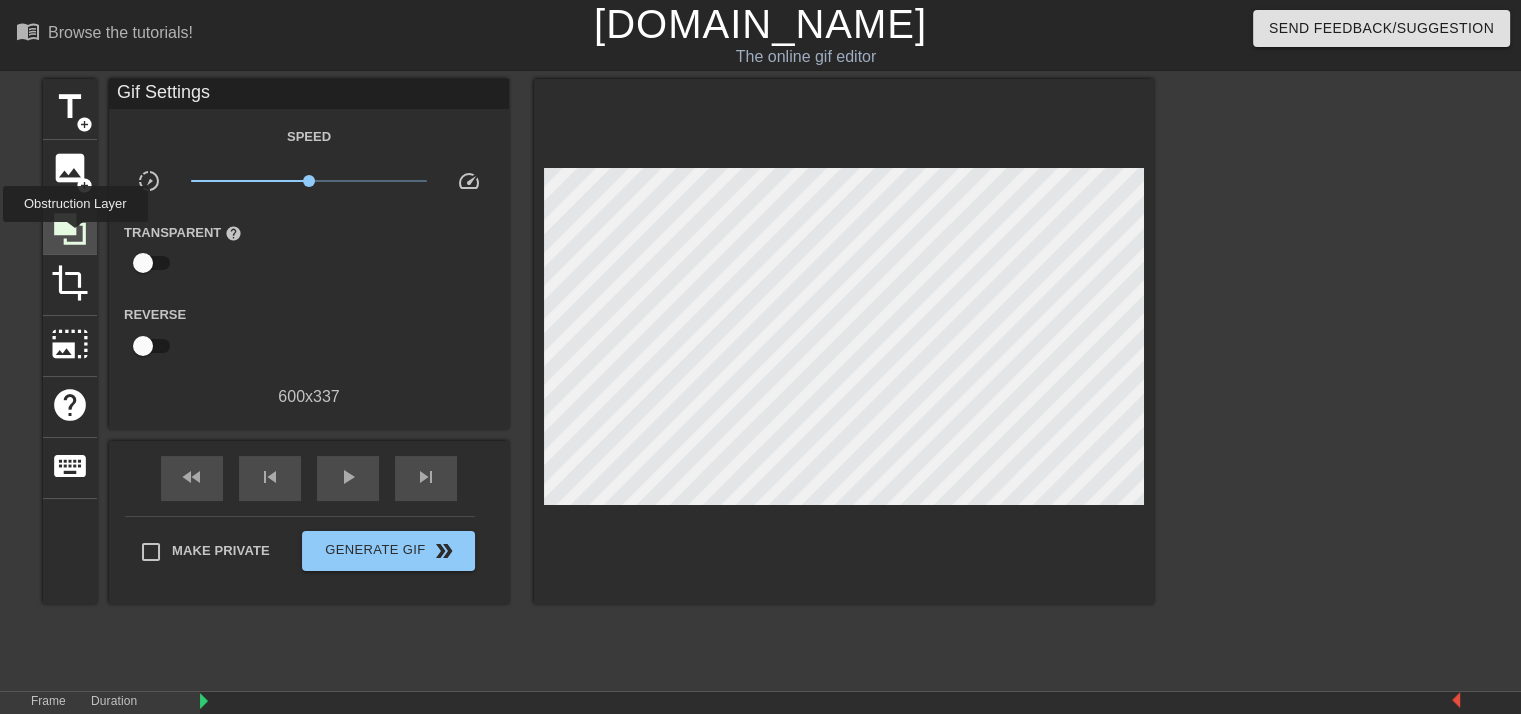 click 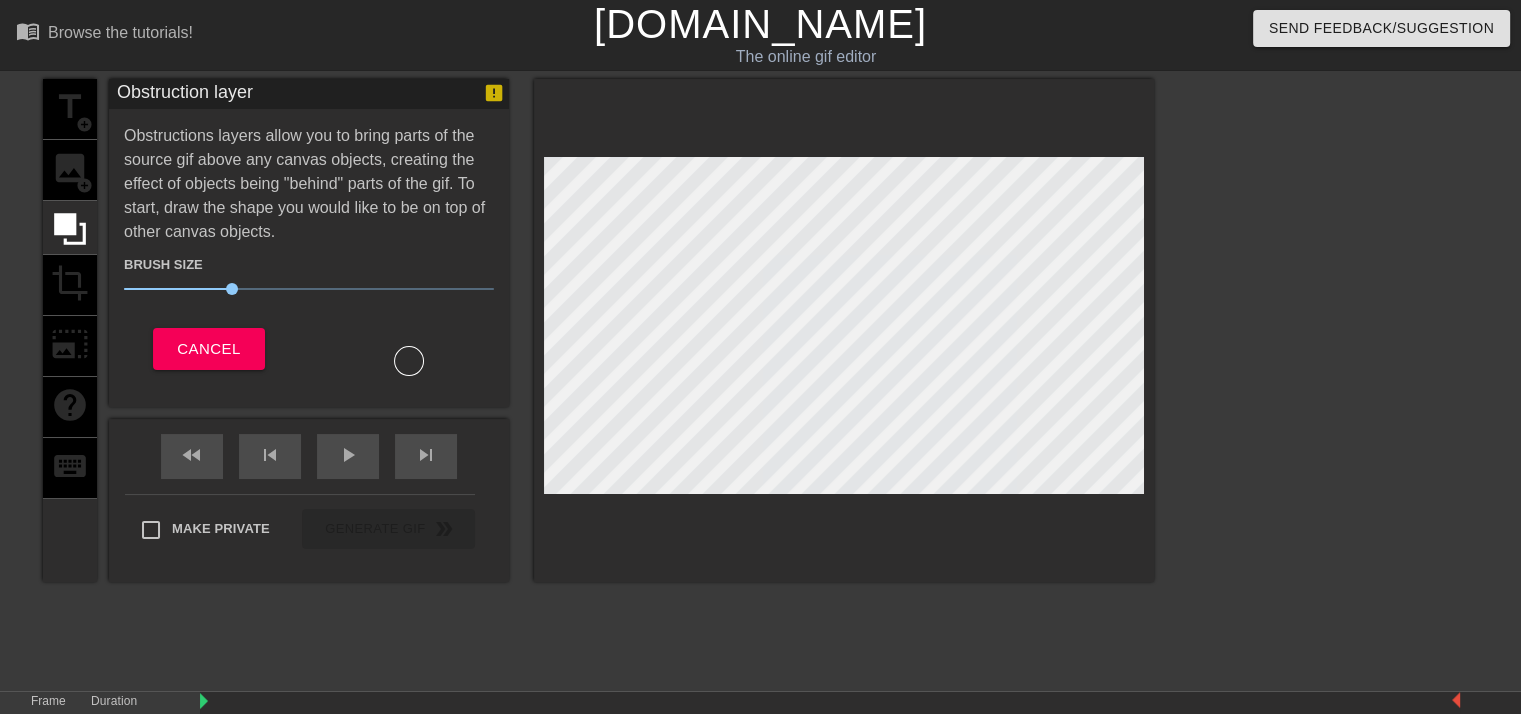 click on "title add_circle image add_circle crop photo_size_select_large help keyboard" at bounding box center [70, 330] 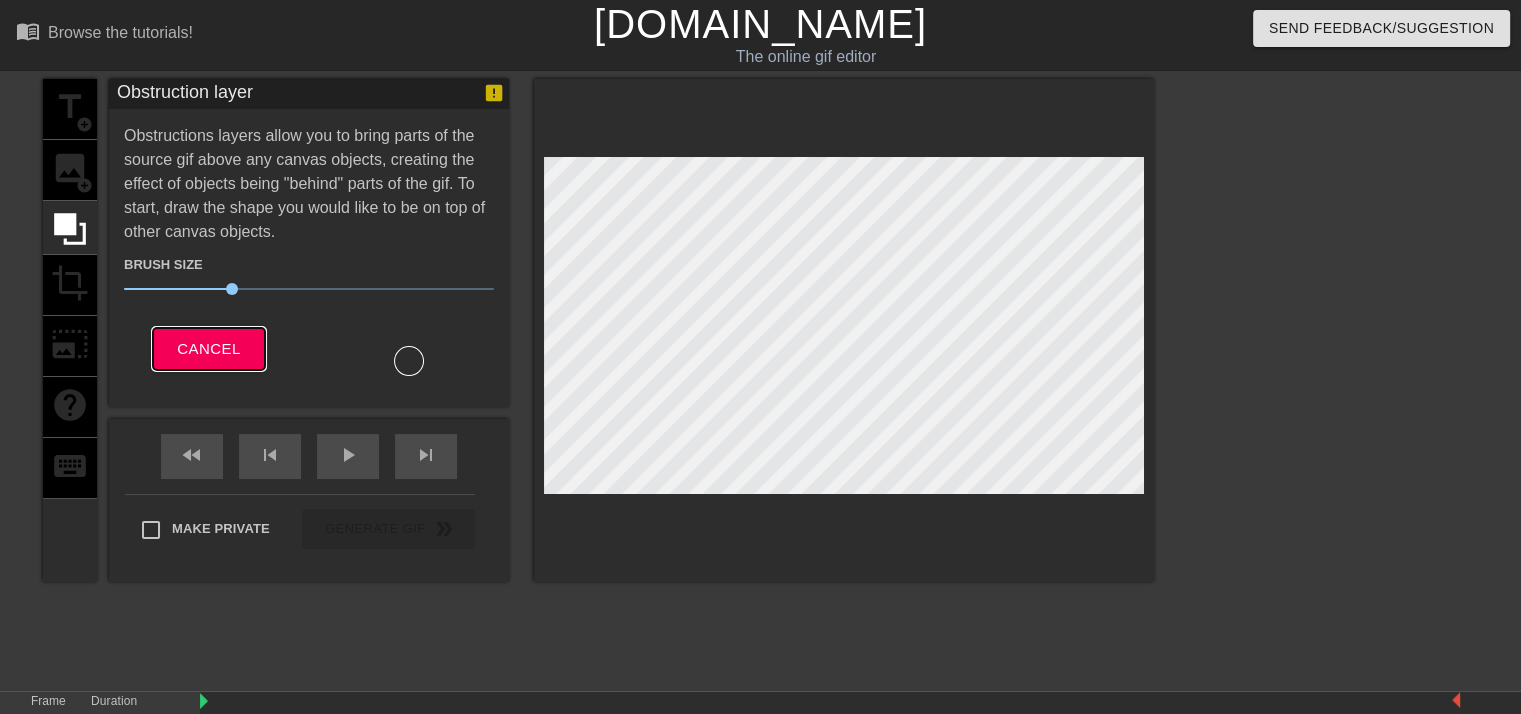 click on "Cancel" at bounding box center [208, 349] 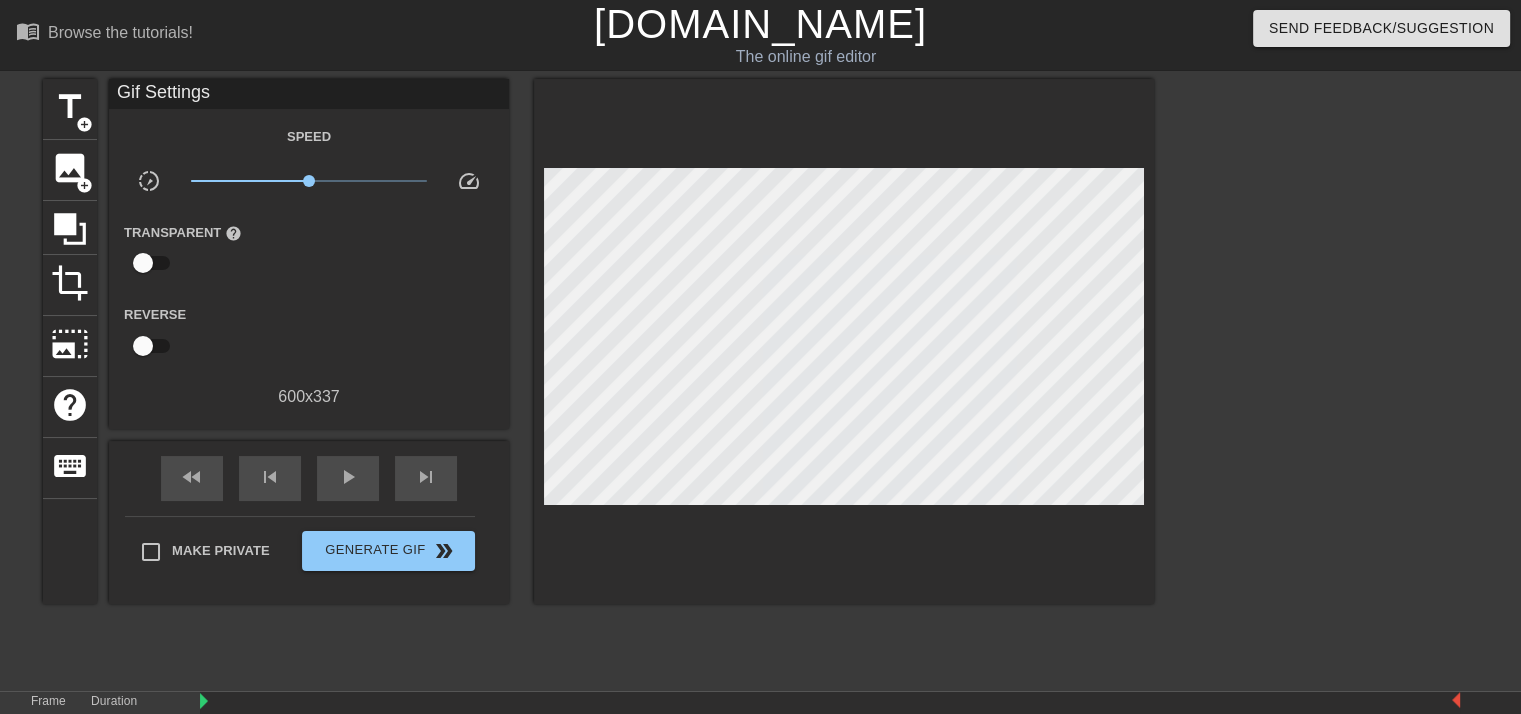 scroll, scrollTop: 86, scrollLeft: 0, axis: vertical 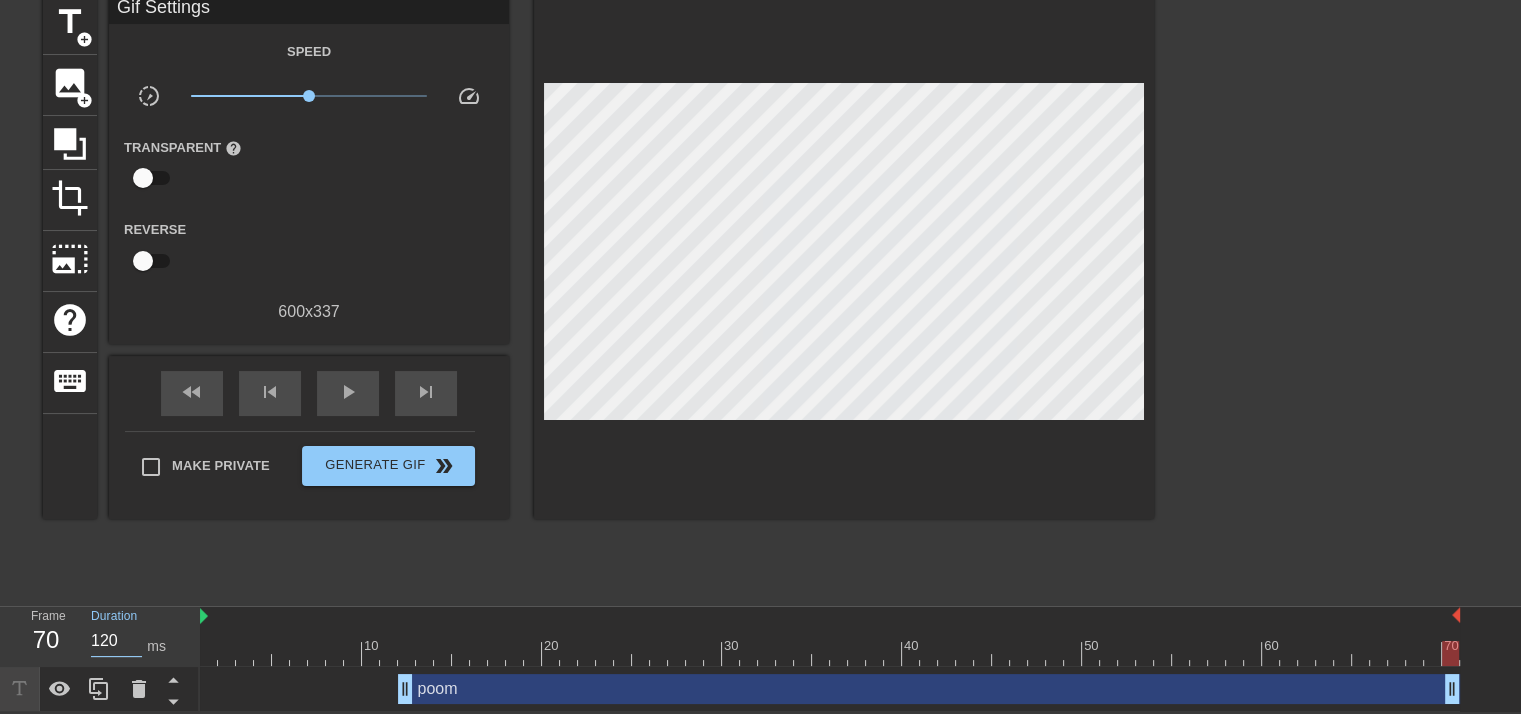 drag, startPoint x: 124, startPoint y: 641, endPoint x: 0, endPoint y: 653, distance: 124.57929 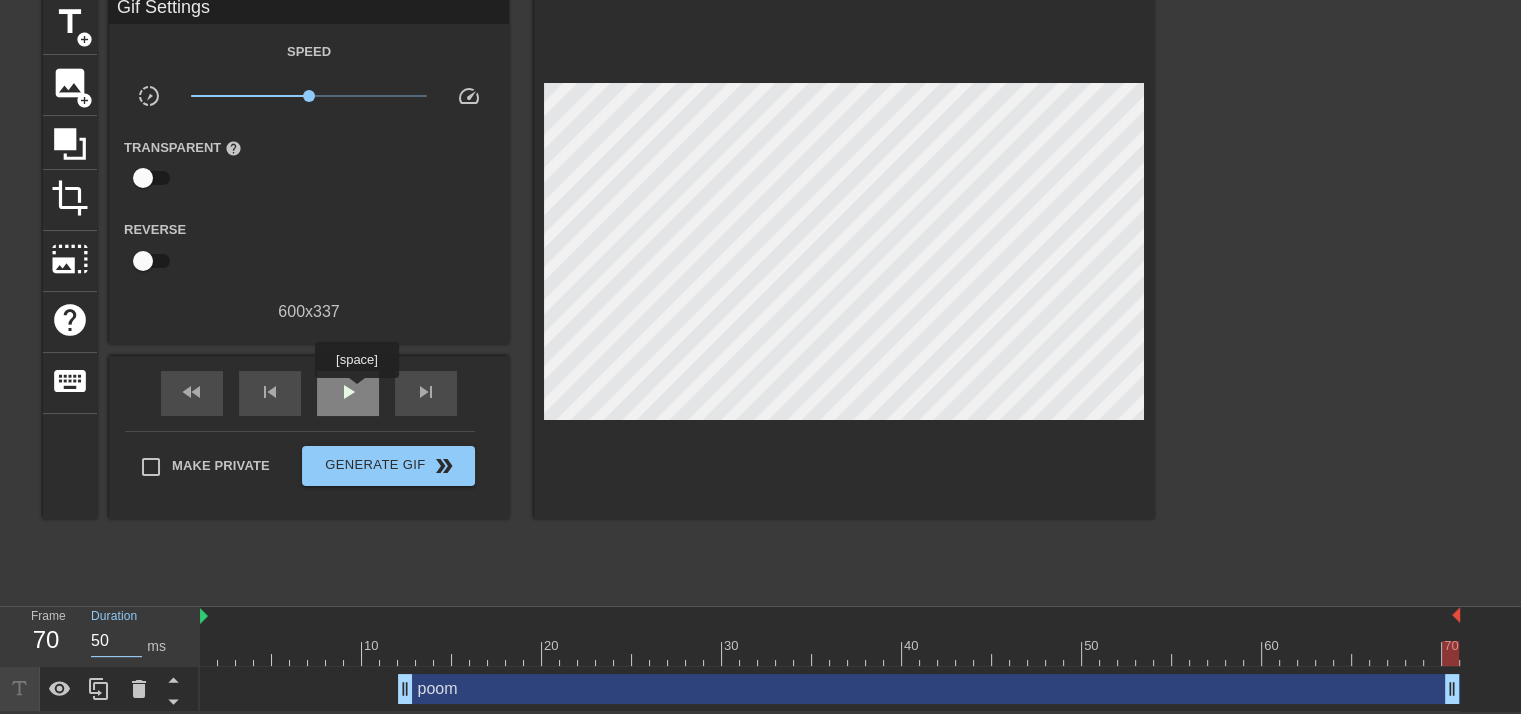 click on "play_arrow" at bounding box center (348, 393) 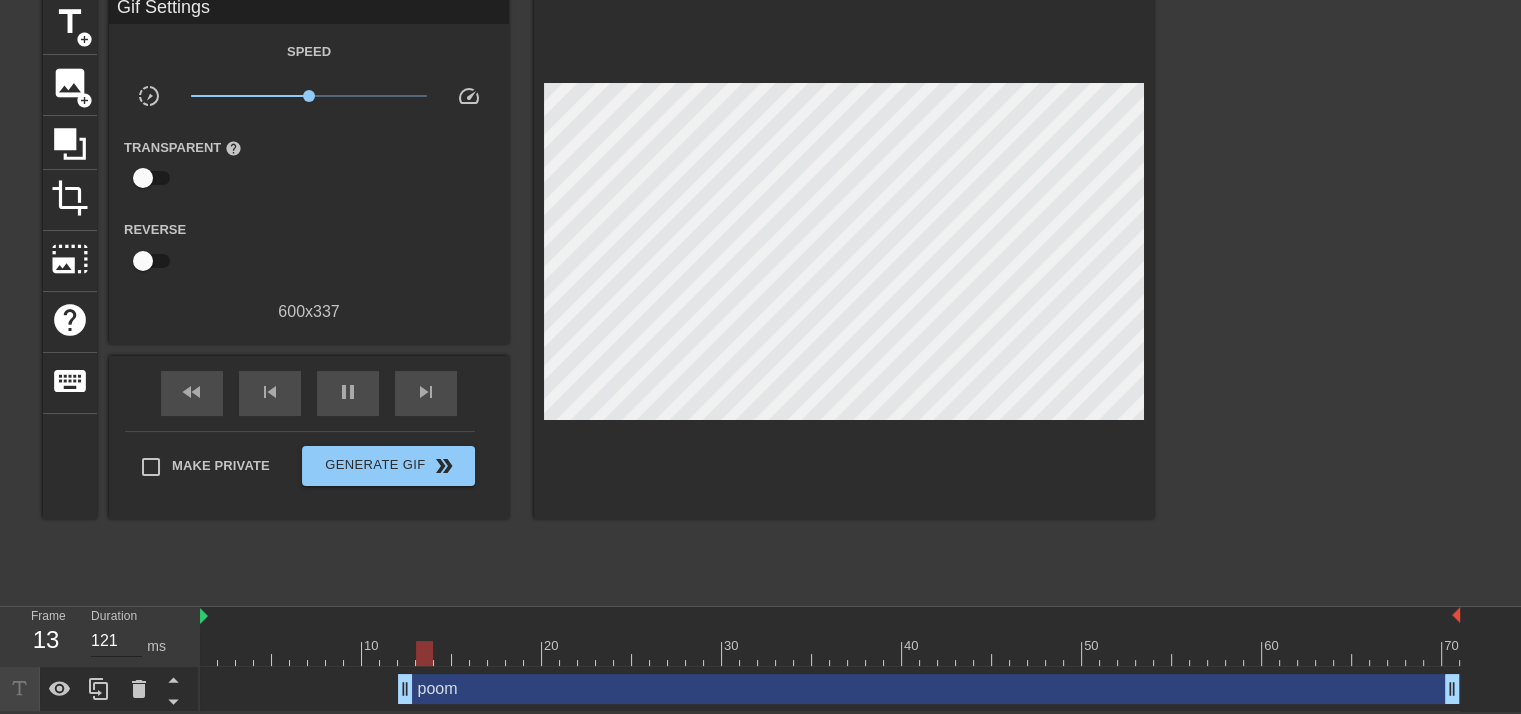 click on "121" at bounding box center [116, 641] 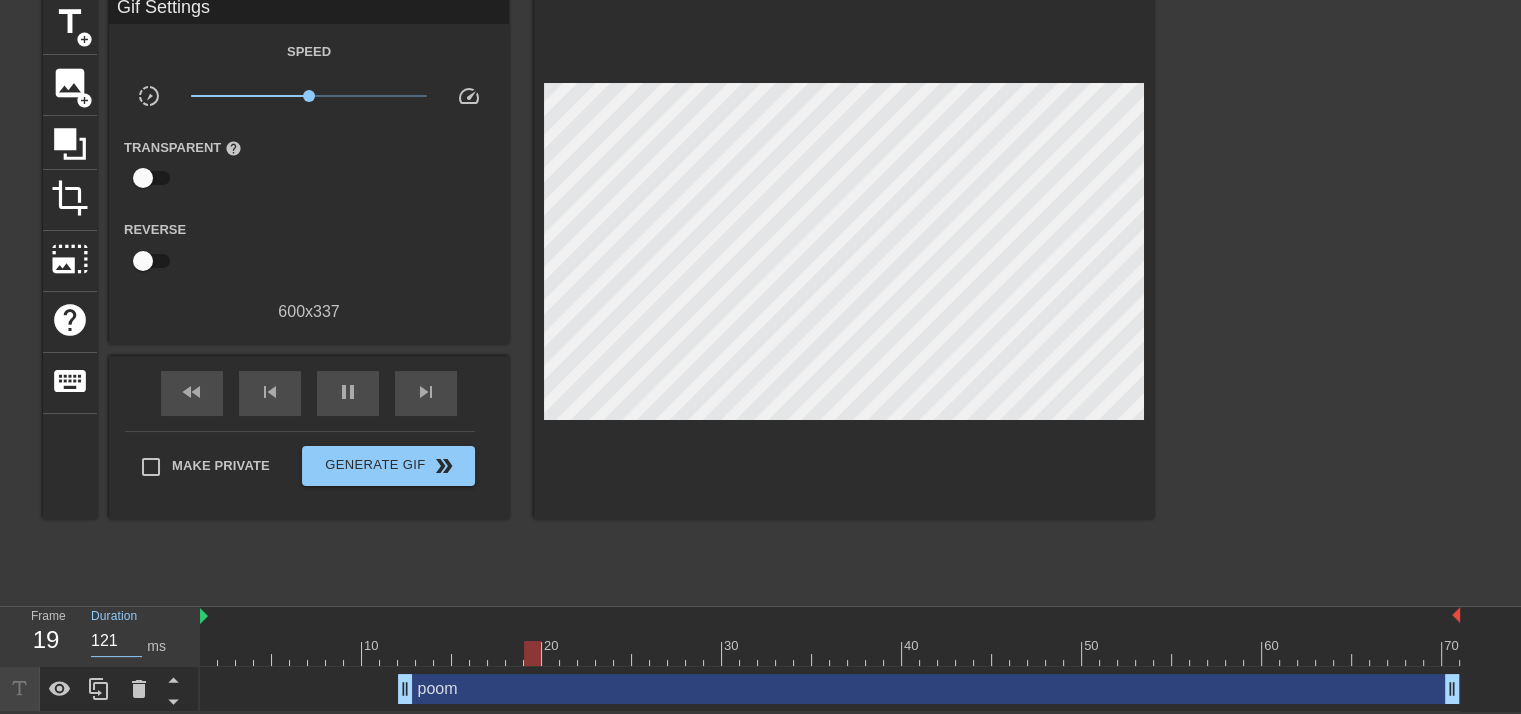 click on "121" at bounding box center (116, 641) 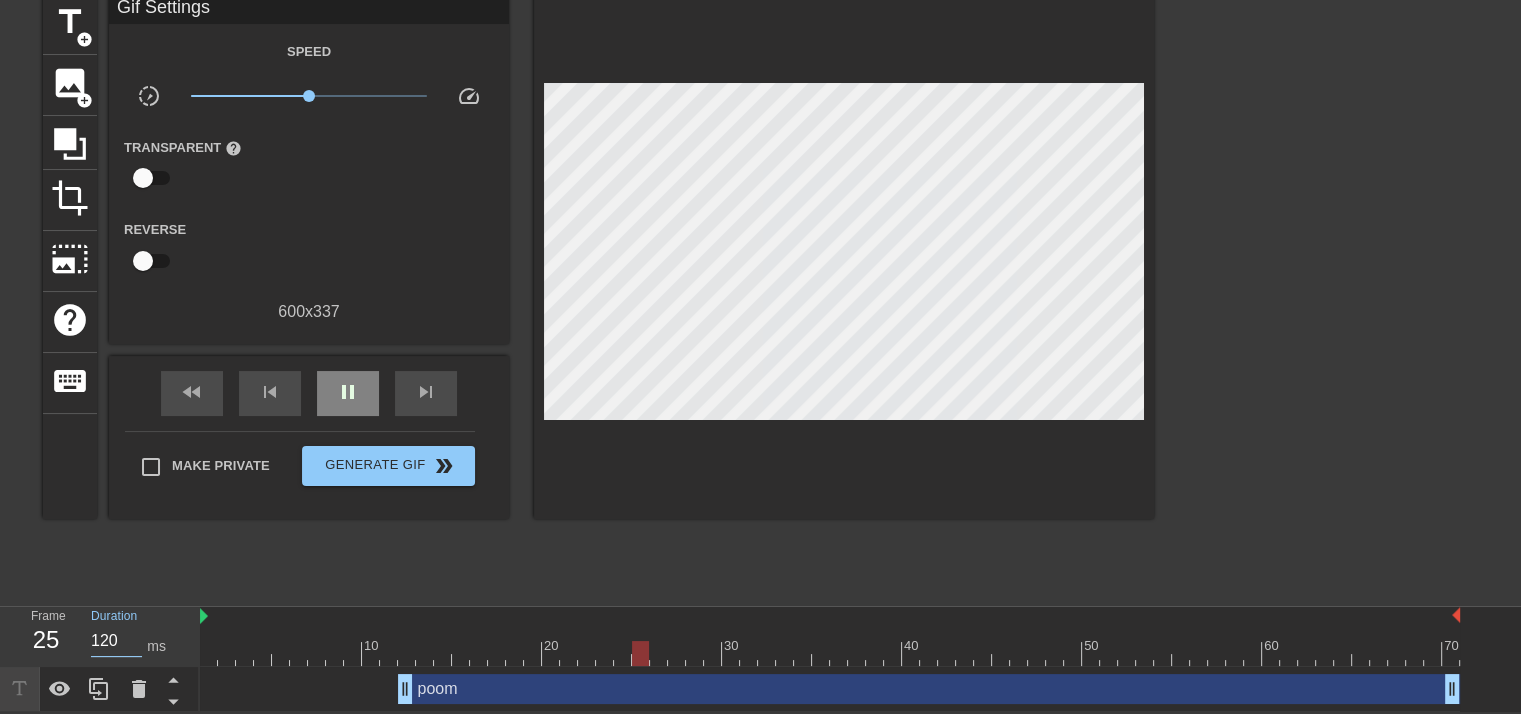 click on "pause" at bounding box center (348, 392) 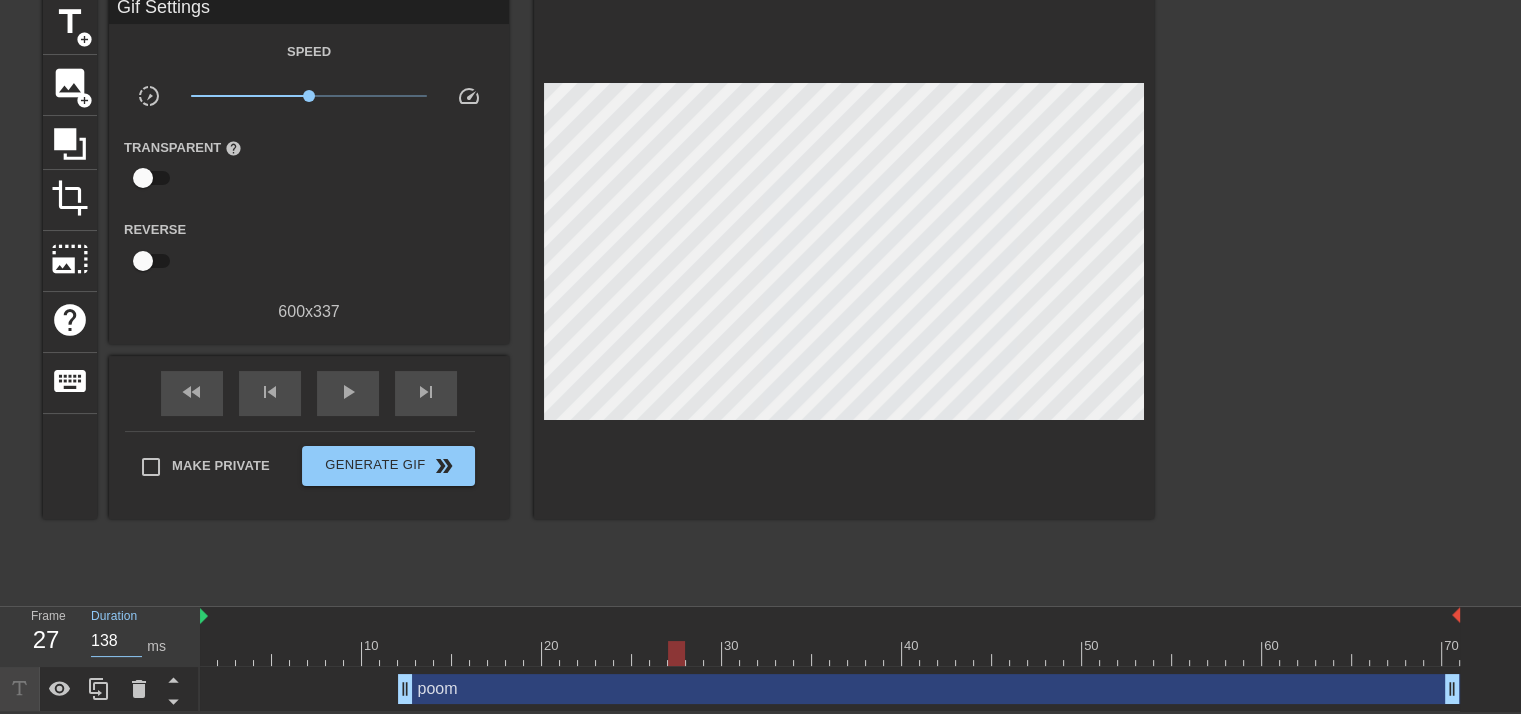 click on "138" at bounding box center (116, 641) 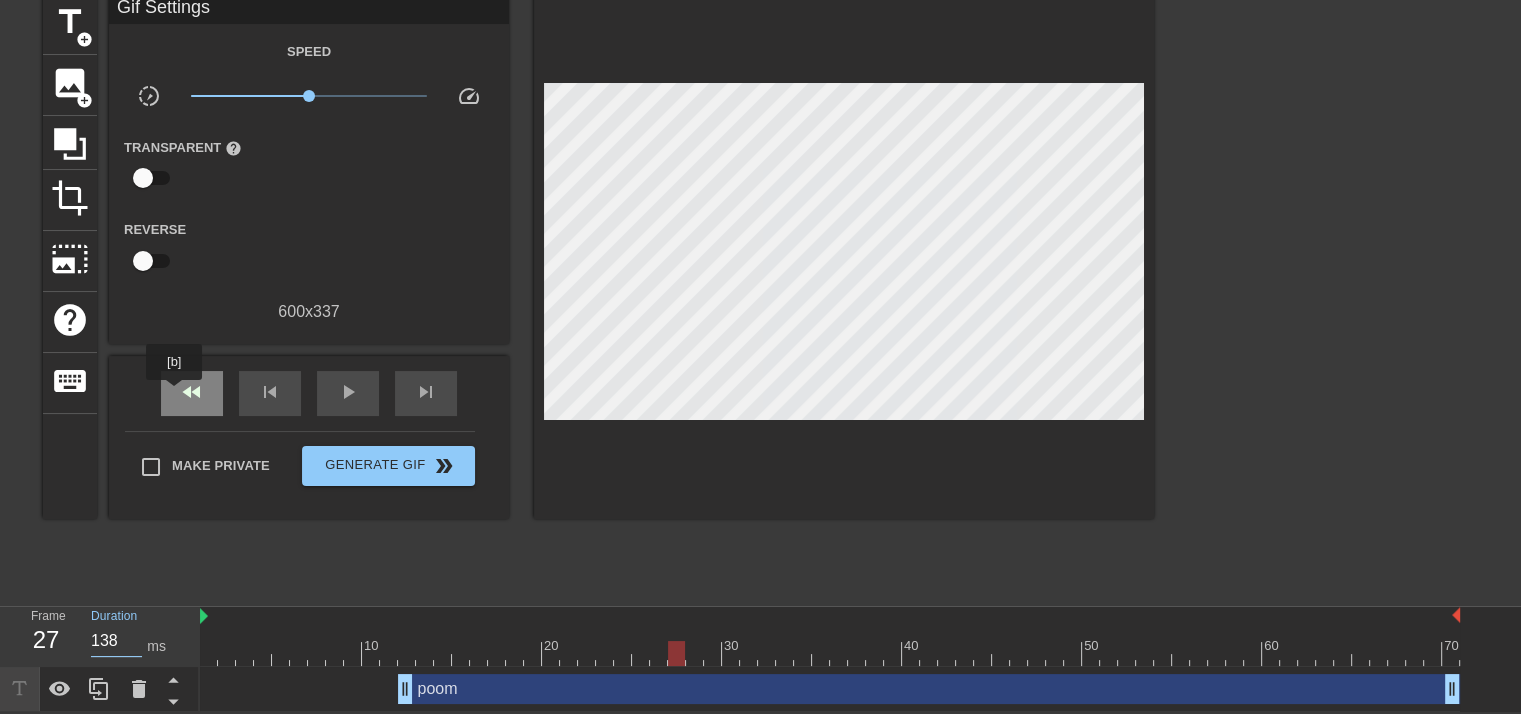 click on "fast_rewind" at bounding box center [192, 393] 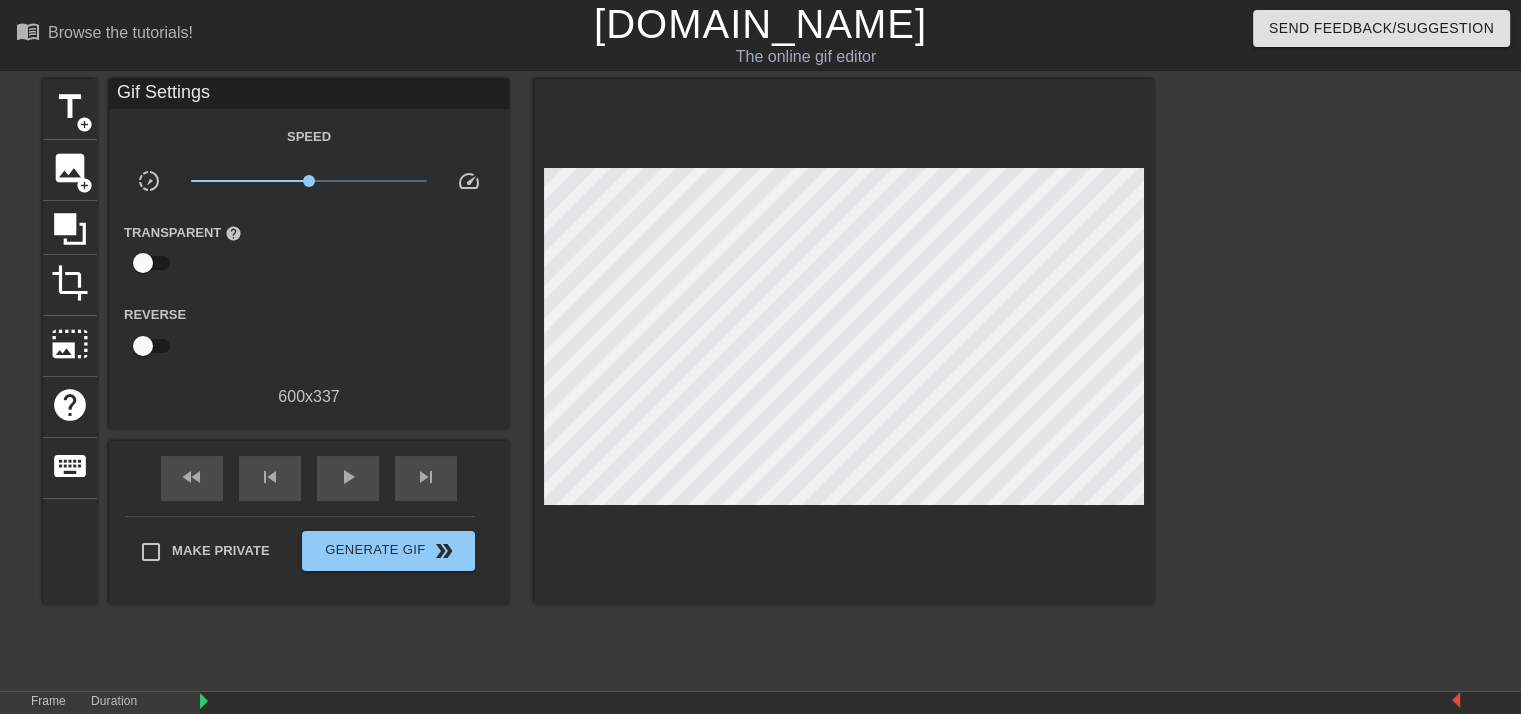 scroll, scrollTop: 86, scrollLeft: 0, axis: vertical 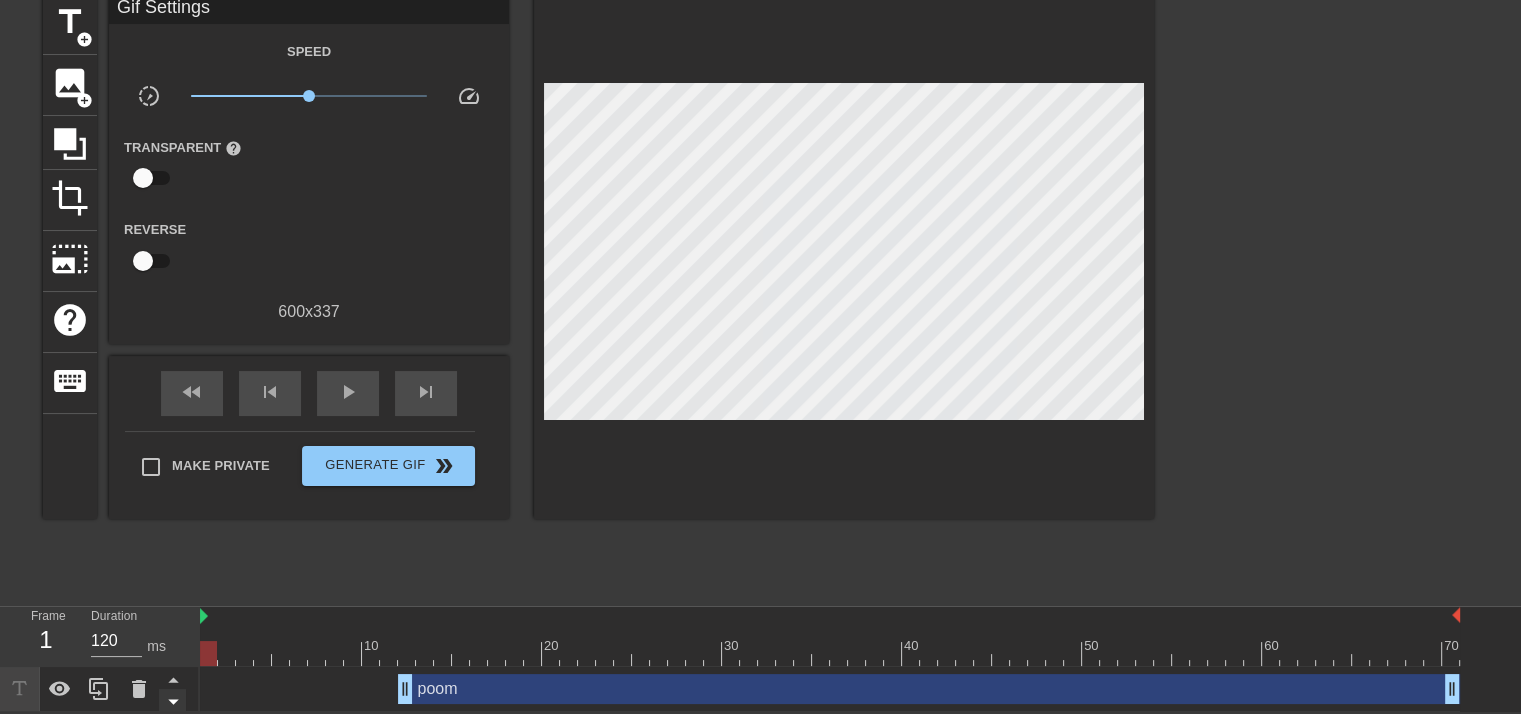 click 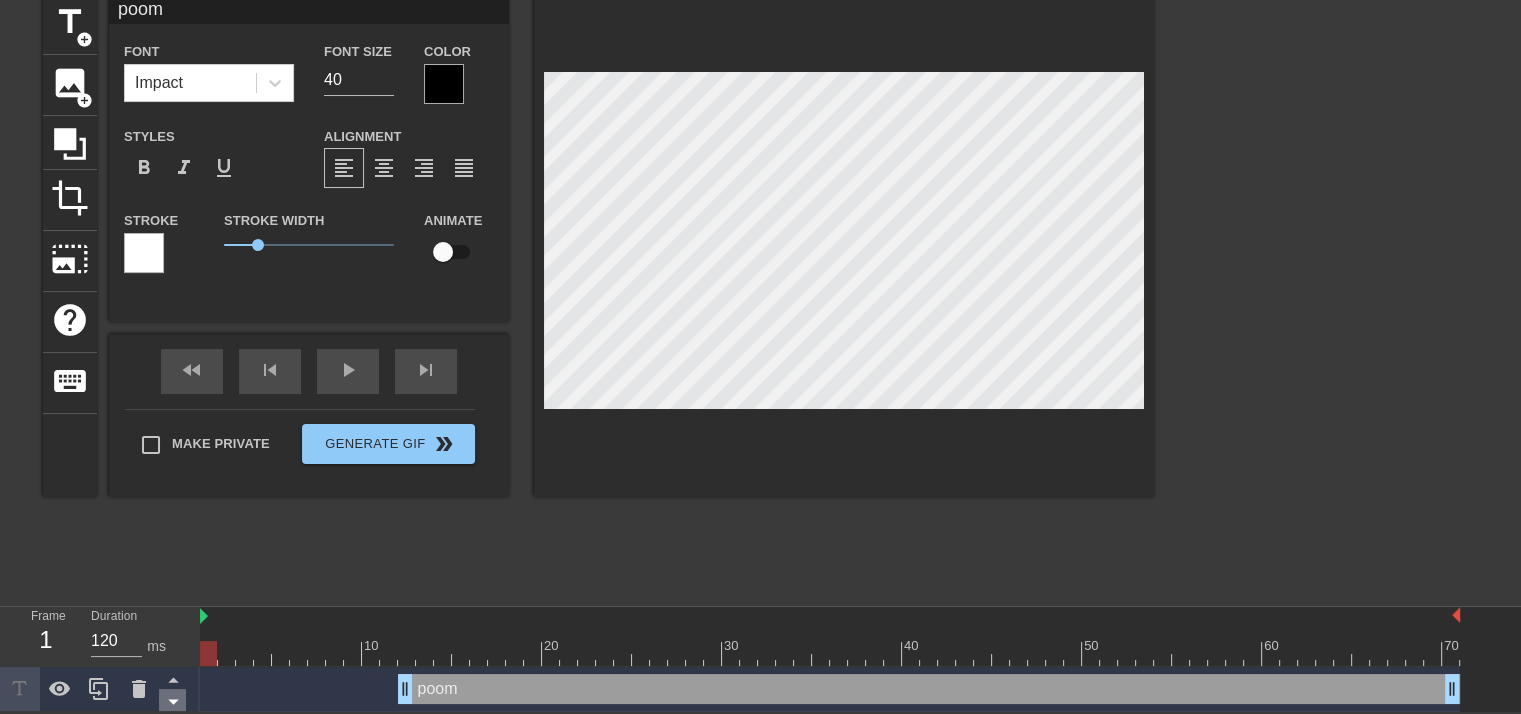 click 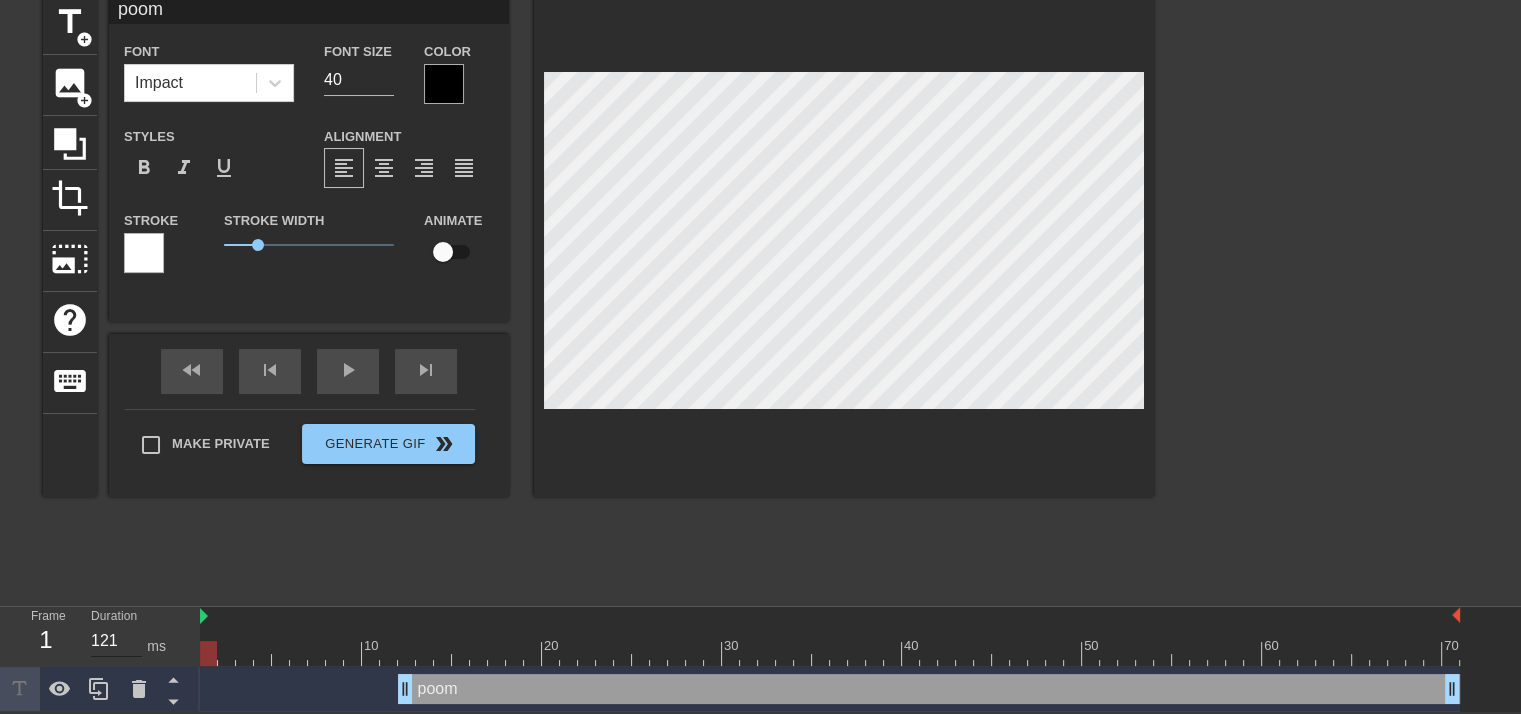 click on "121" at bounding box center (116, 641) 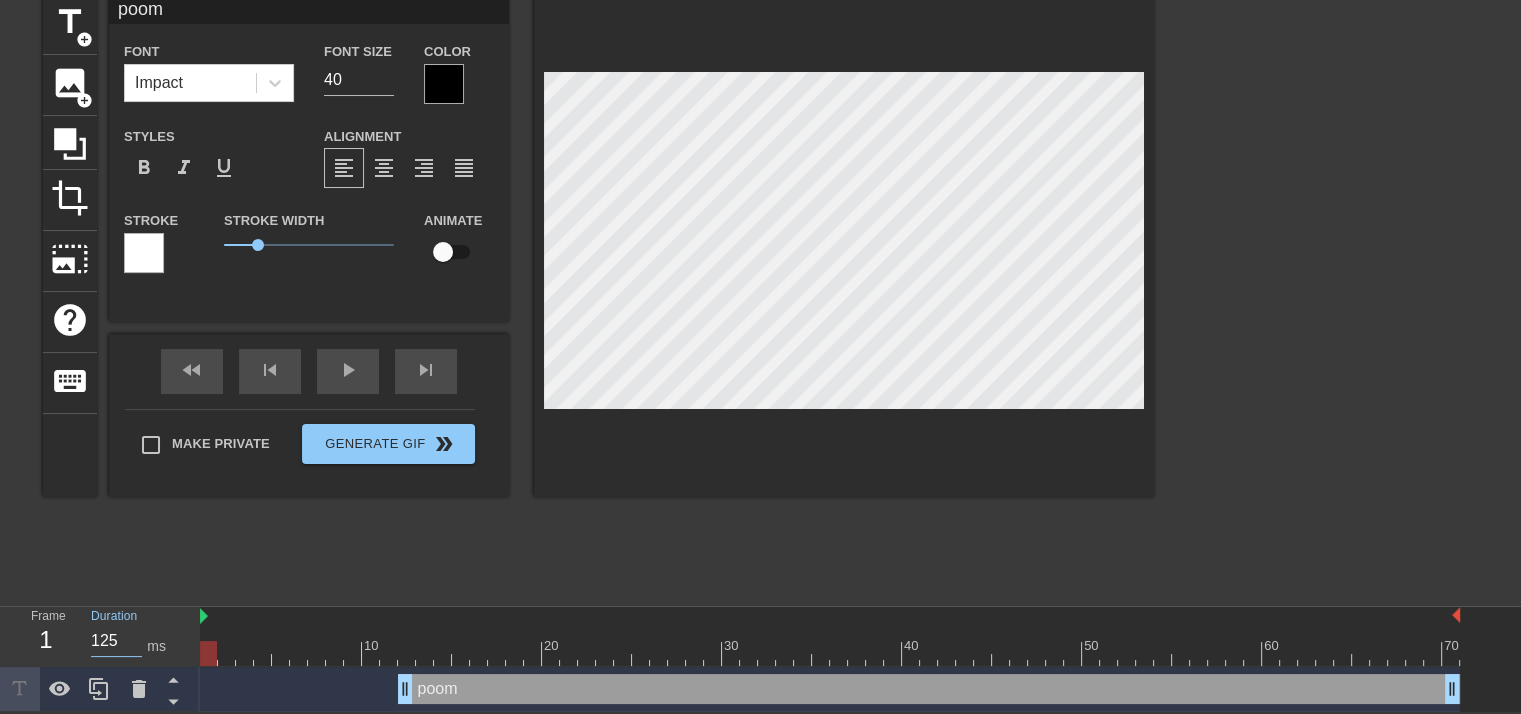 type on "125" 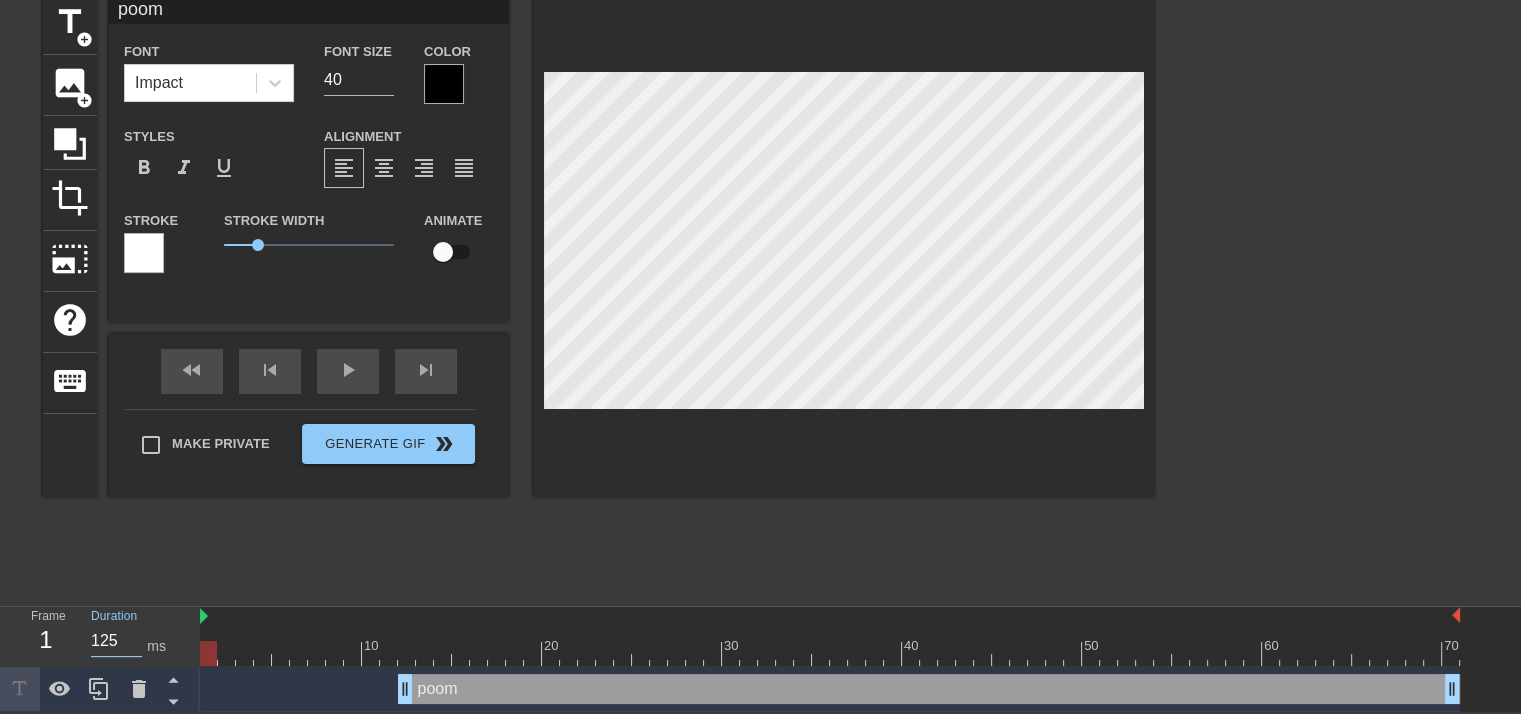 click on "poom drag_handle drag_handle" at bounding box center [929, 689] 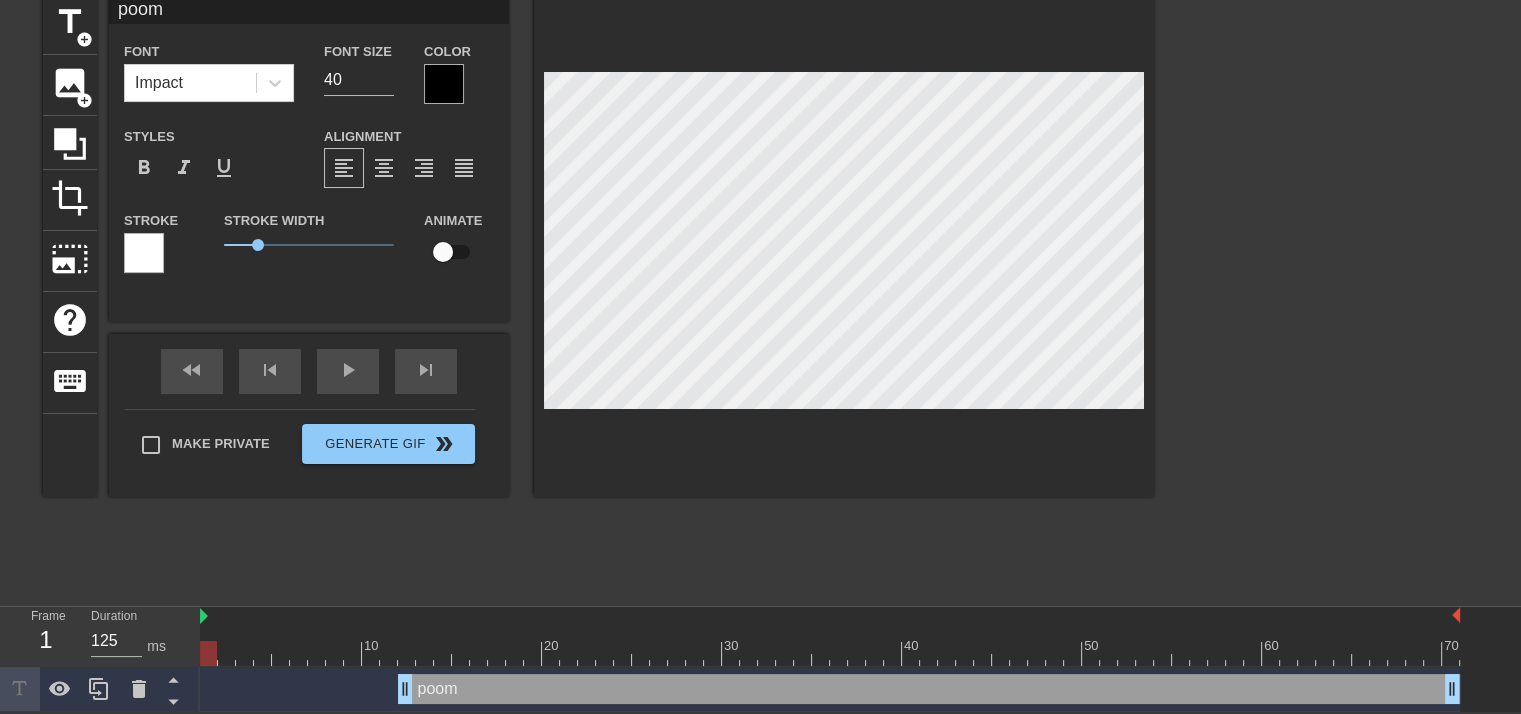 click on "poom drag_handle drag_handle" at bounding box center (929, 689) 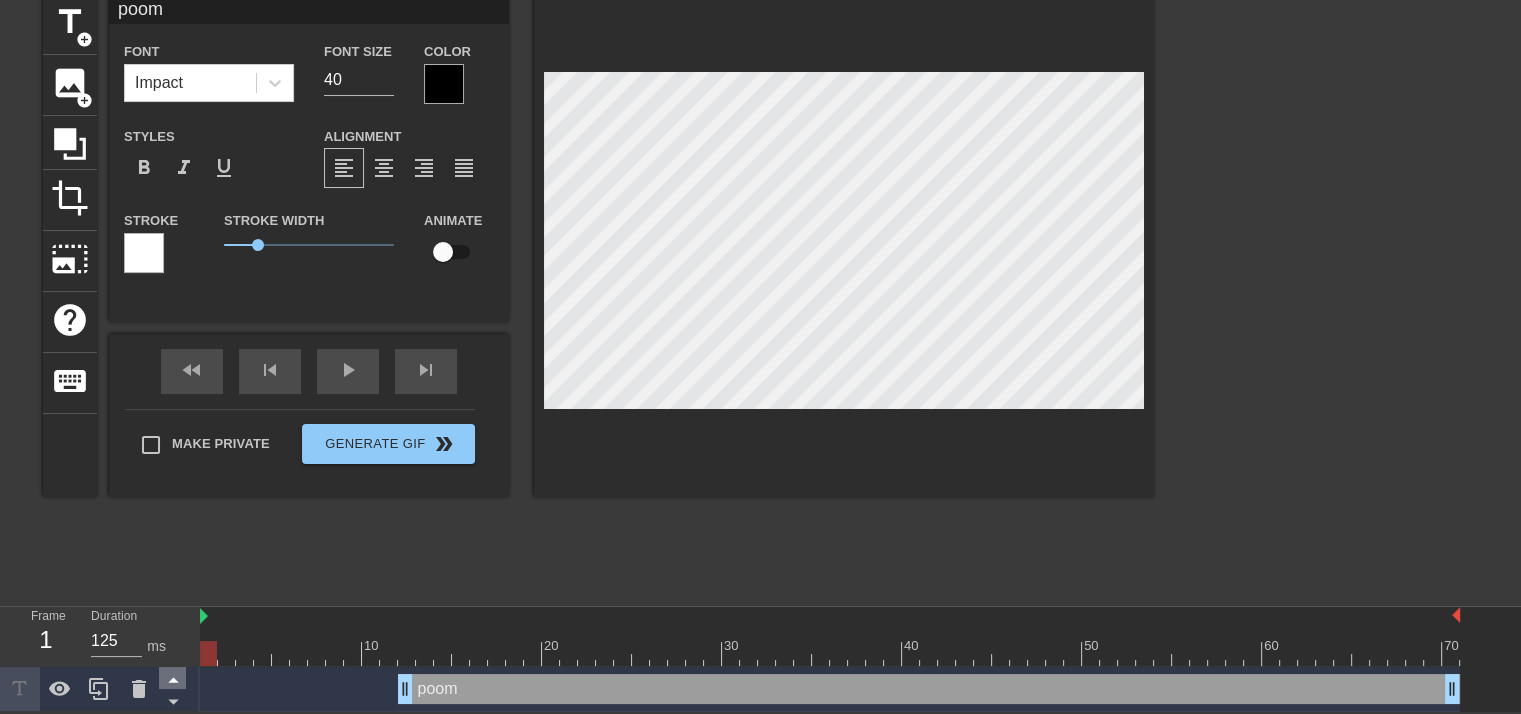 click 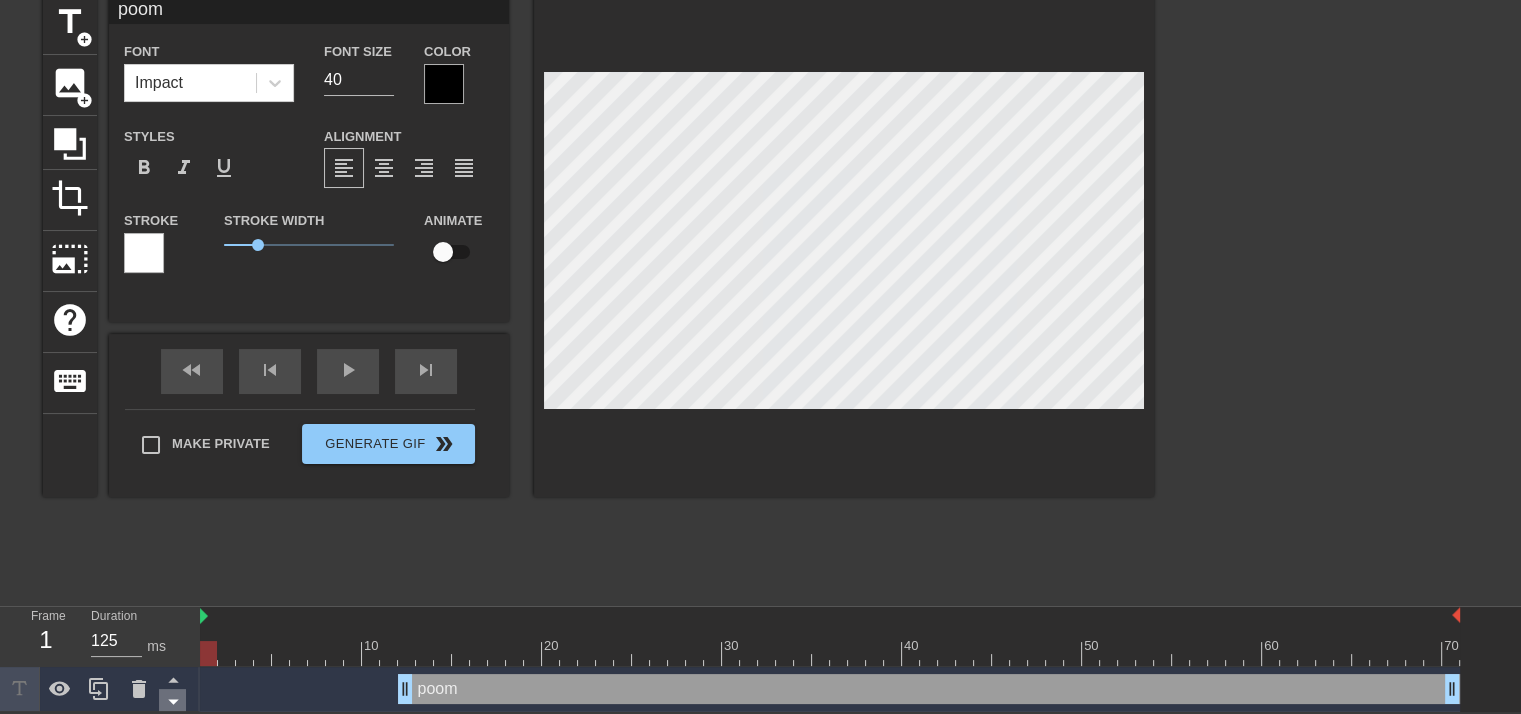 click 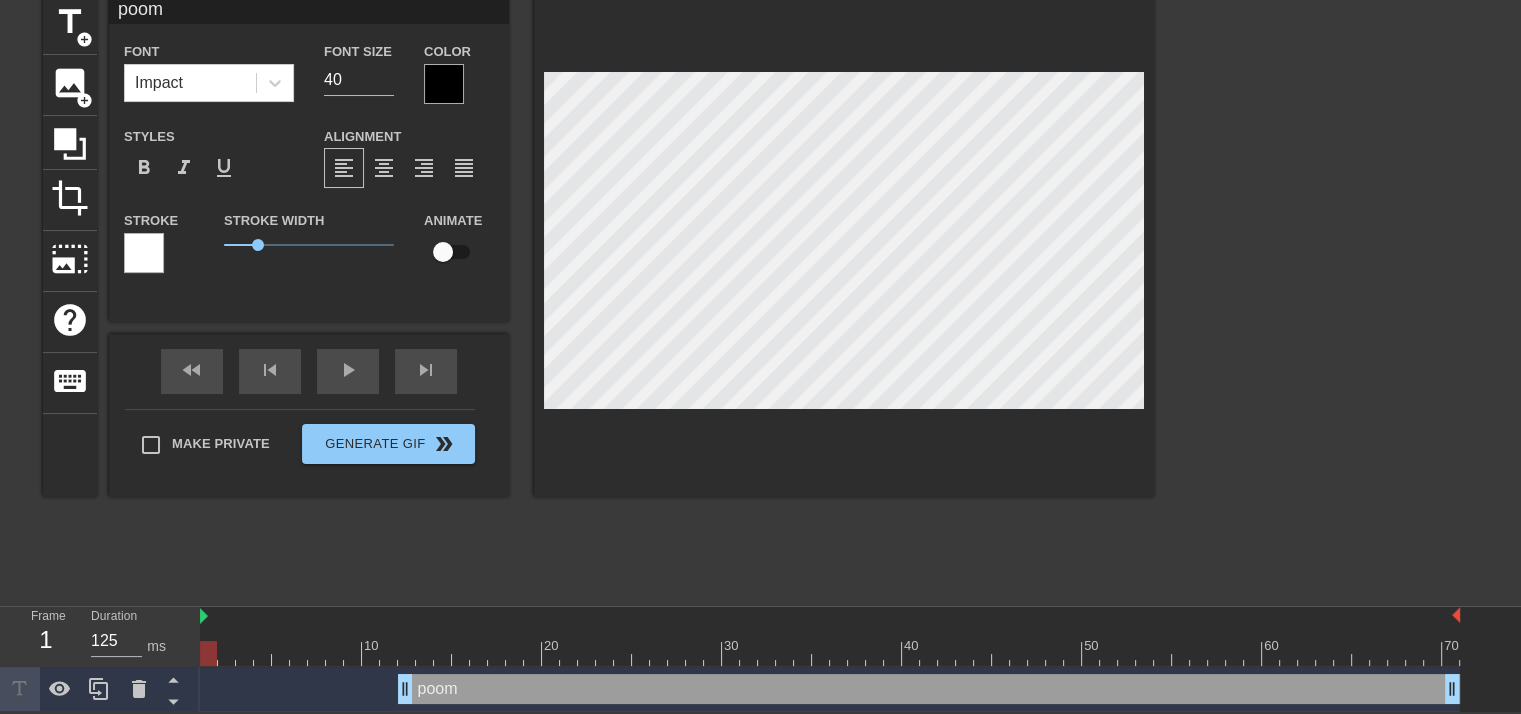 click on "title add_circle image add_circle crop photo_size_select_large help keyboard poom Font Impact Font Size 40 Color Styles format_bold format_italic format_underline Alignment format_align_left format_align_center format_align_right format_align_justify Stroke Stroke Width 1 Animate fast_rewind skip_previous play_arrow skip_next Make Private Generate Gif double_arrow" at bounding box center [598, 294] 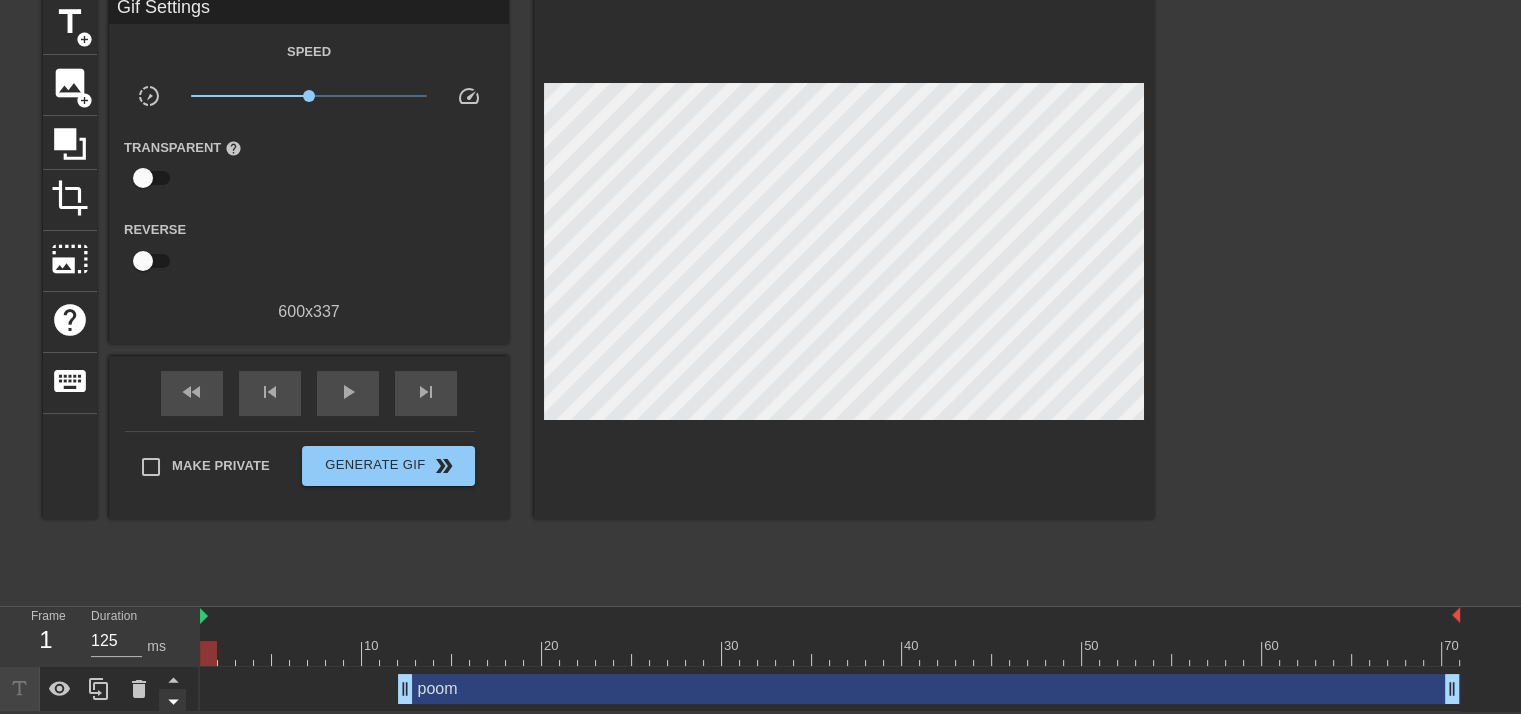 click 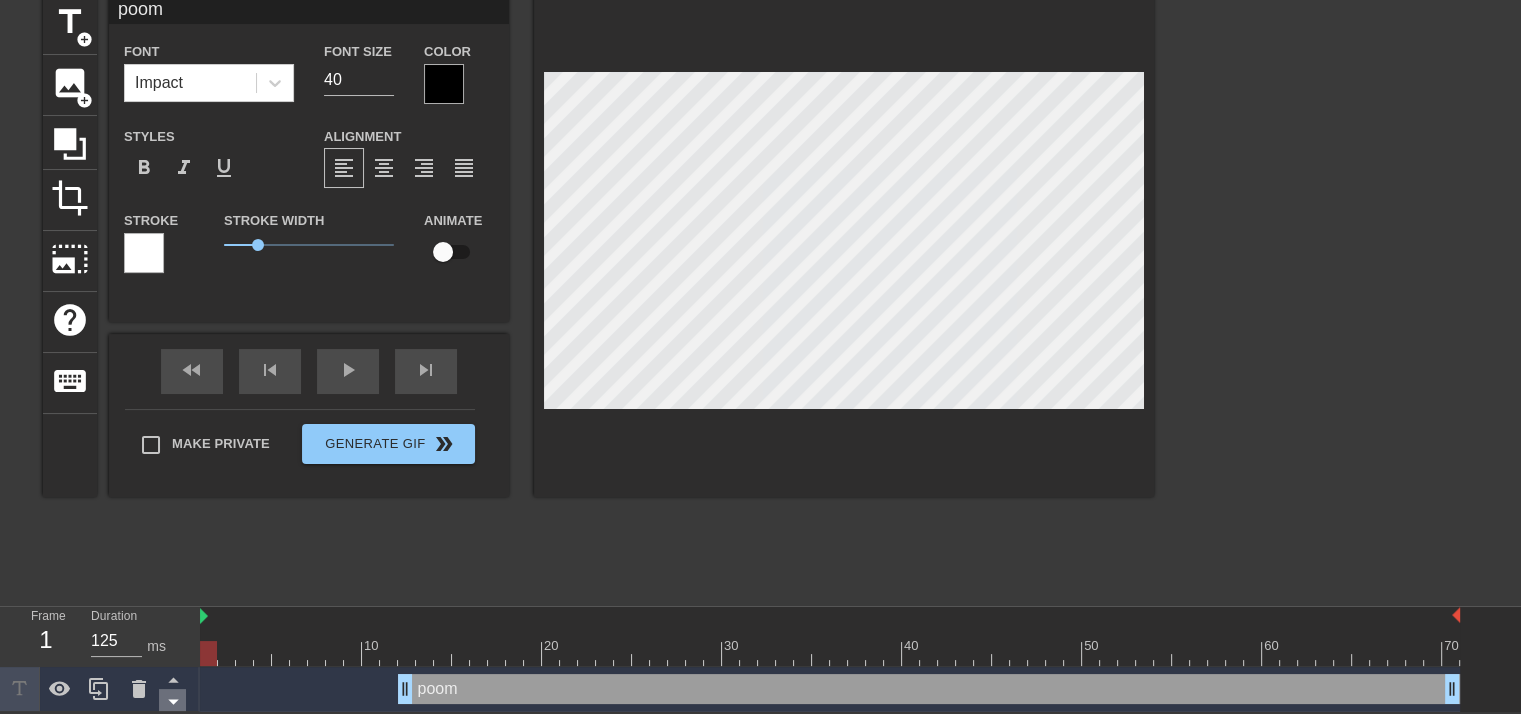 click 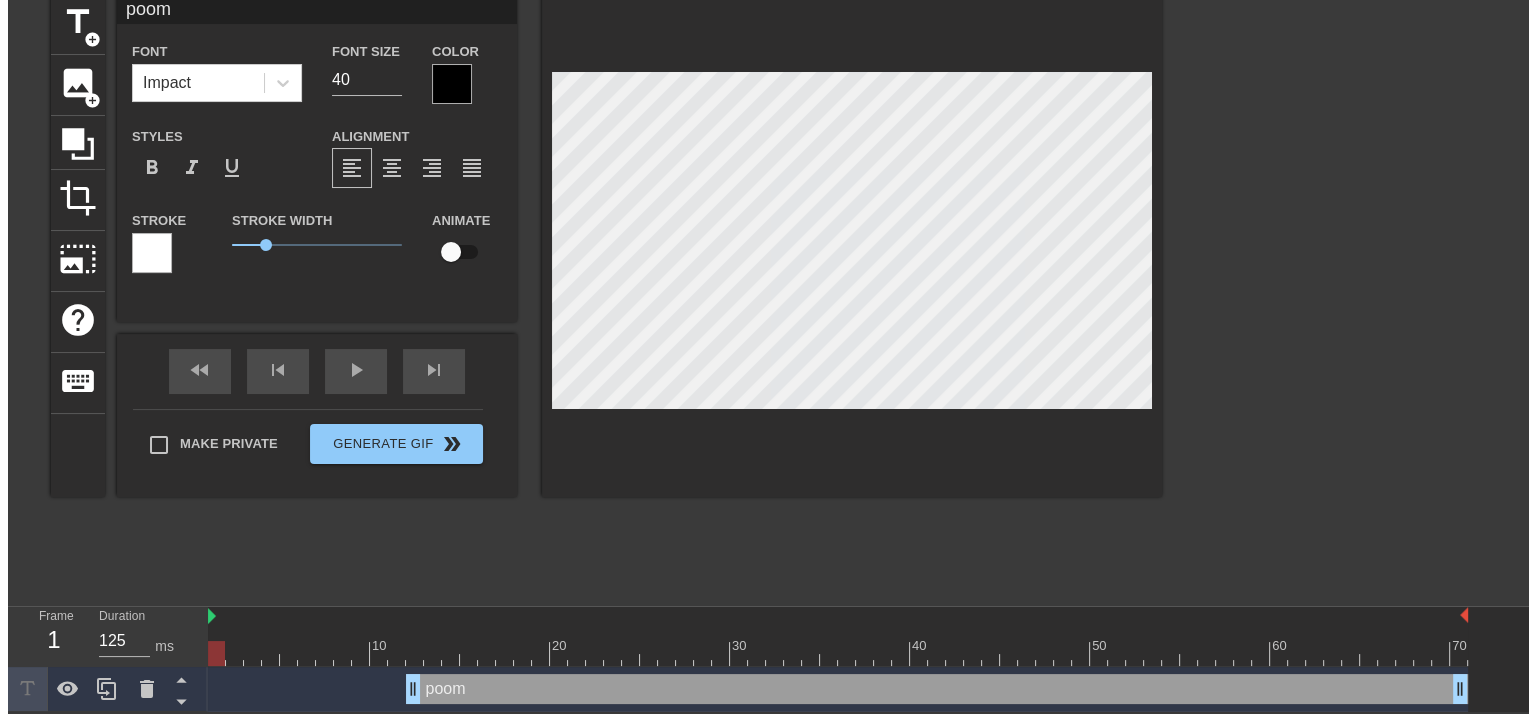 scroll, scrollTop: 0, scrollLeft: 0, axis: both 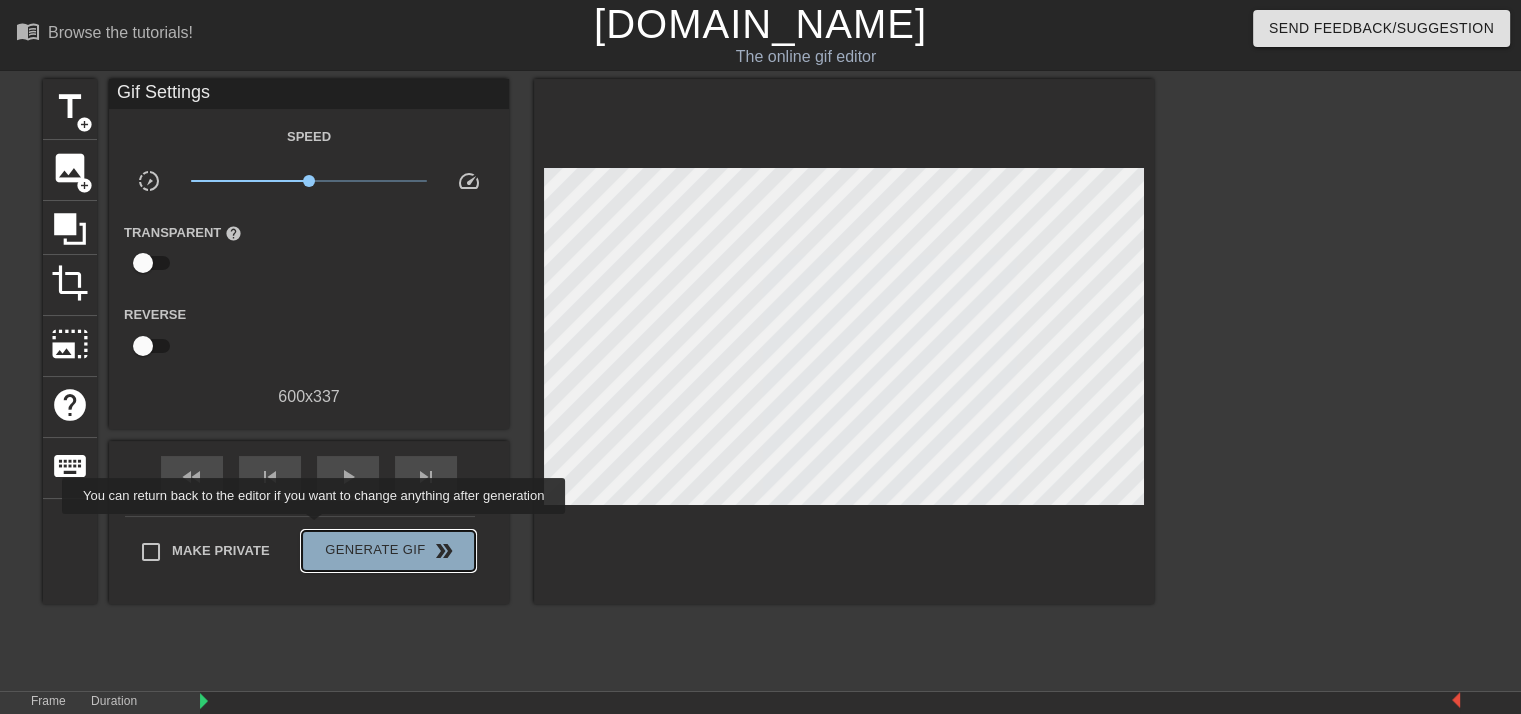 click on "Generate Gif double_arrow" at bounding box center (388, 551) 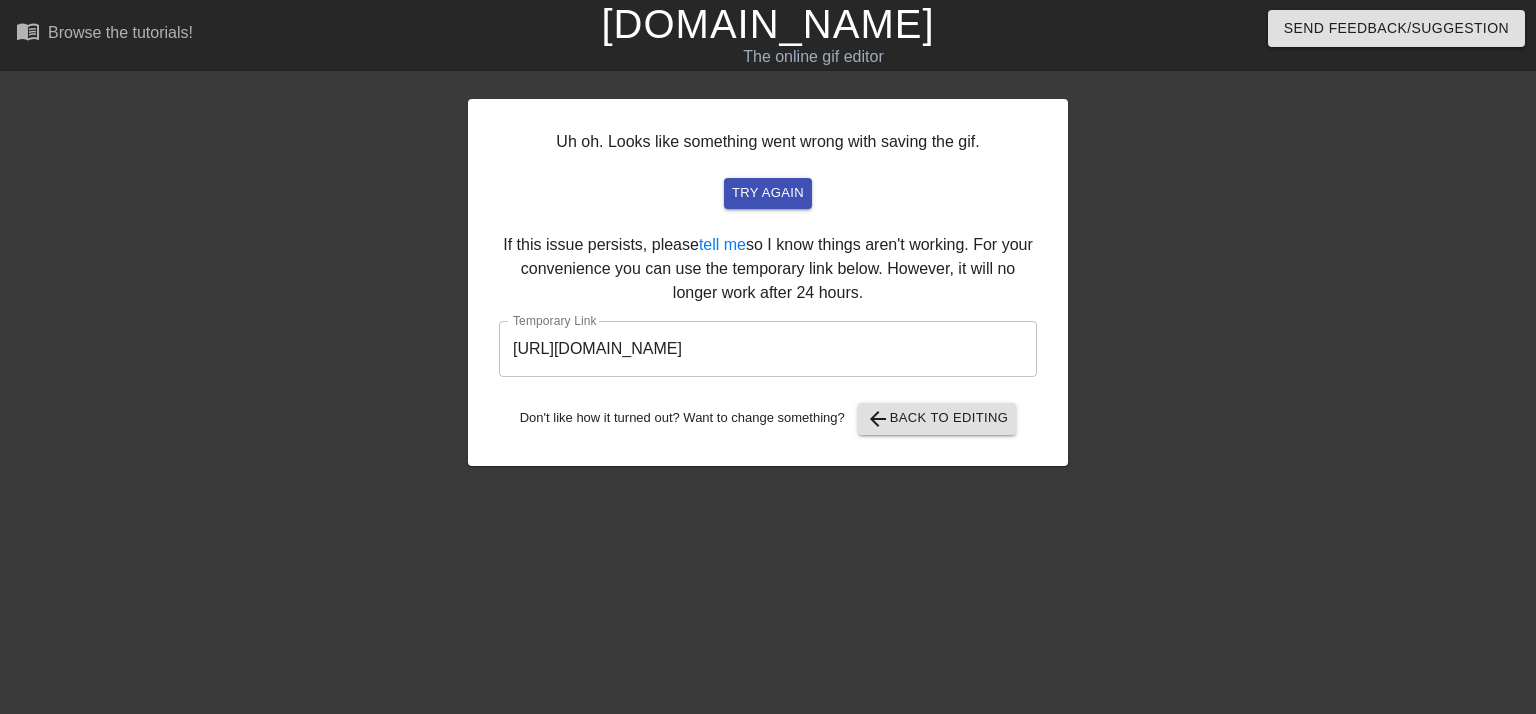 click on "[URL][DOMAIN_NAME]" at bounding box center (768, 349) 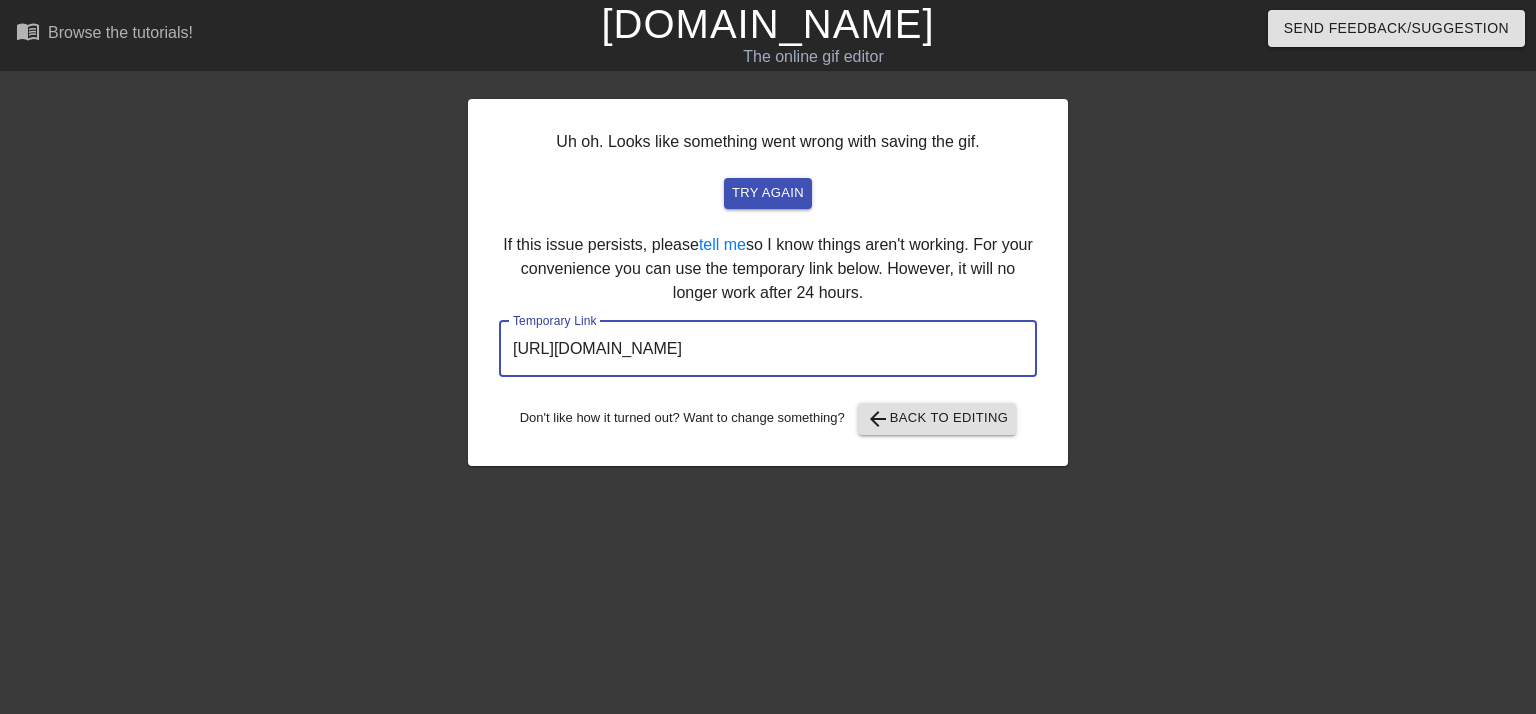 click on "[URL][DOMAIN_NAME]" at bounding box center (768, 349) 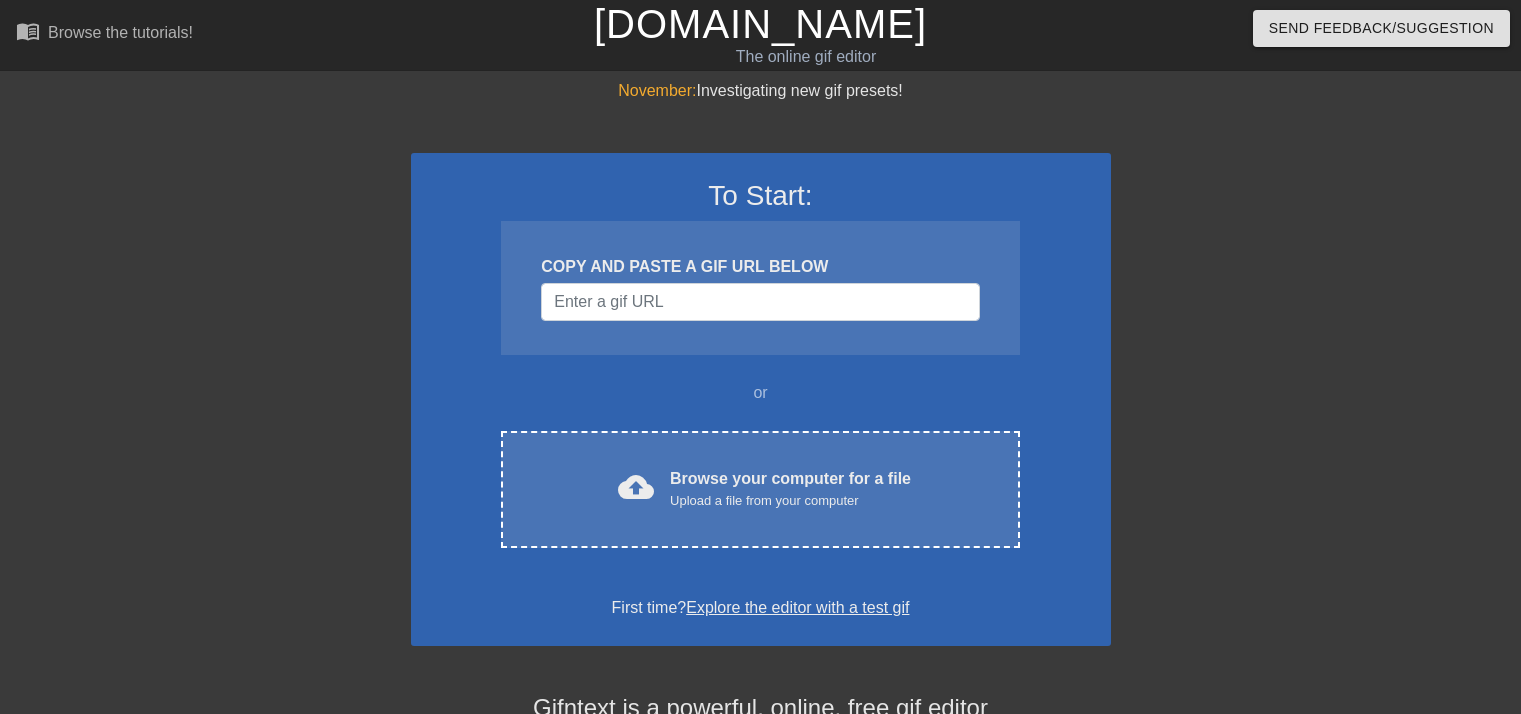 scroll, scrollTop: 0, scrollLeft: 0, axis: both 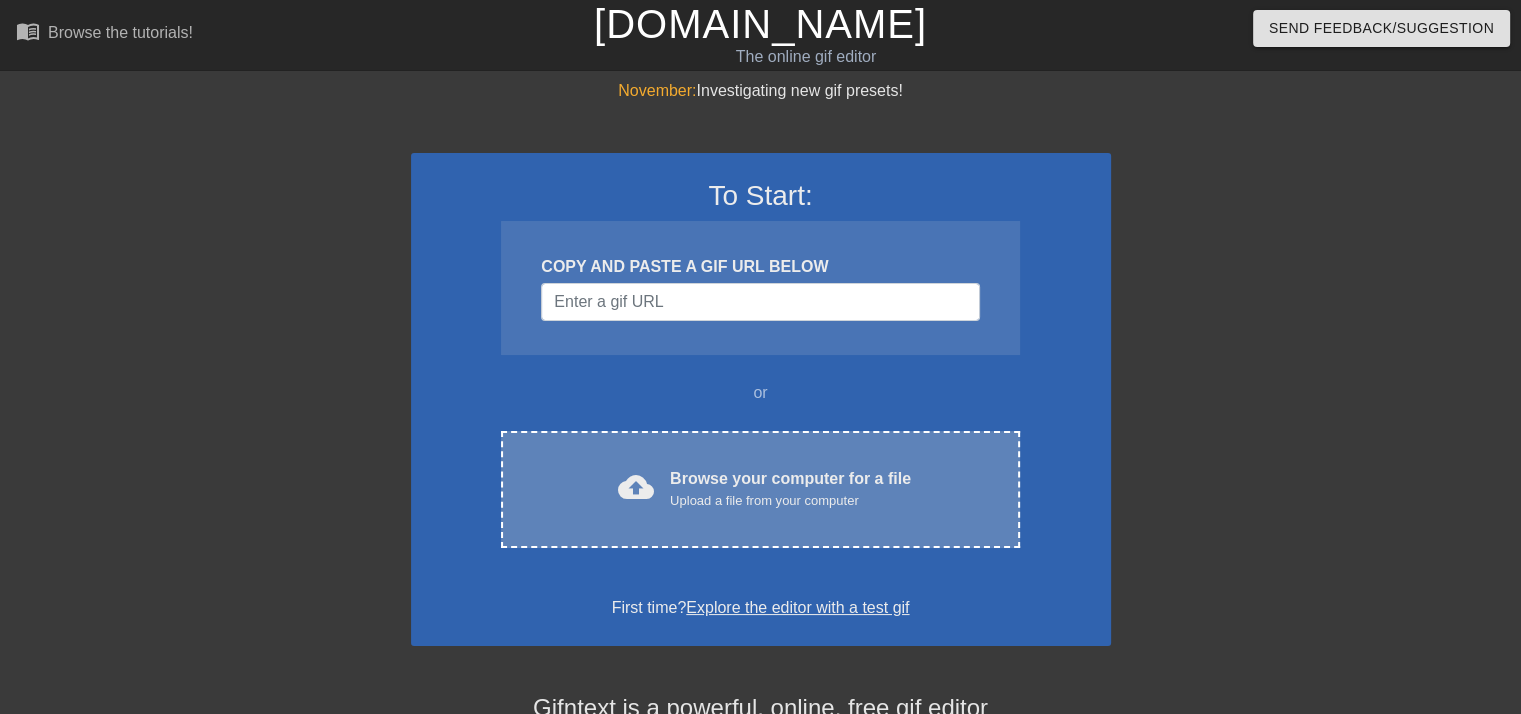 click on "Browse your computer for a file Upload a file from your computer" at bounding box center [790, 489] 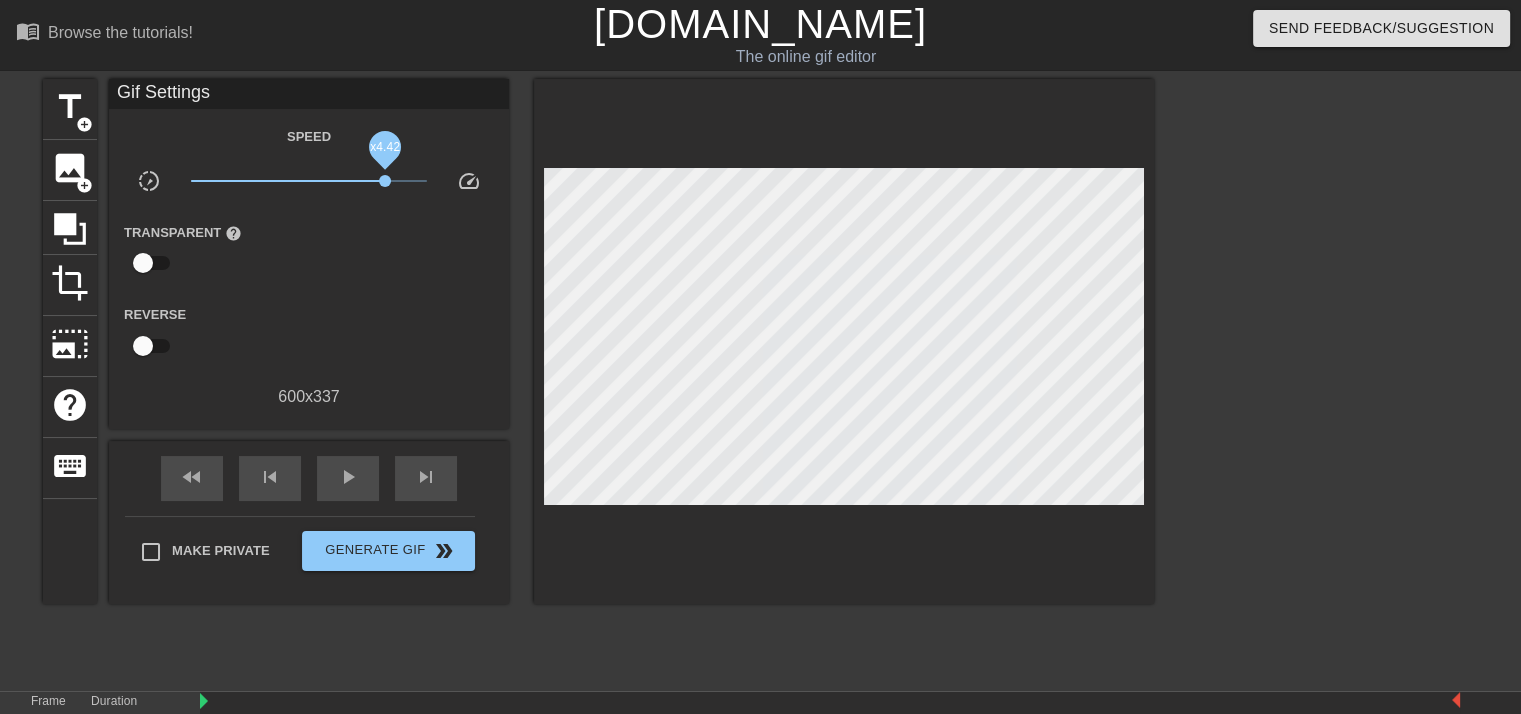 drag, startPoint x: 303, startPoint y: 183, endPoint x: 368, endPoint y: 197, distance: 66.4906 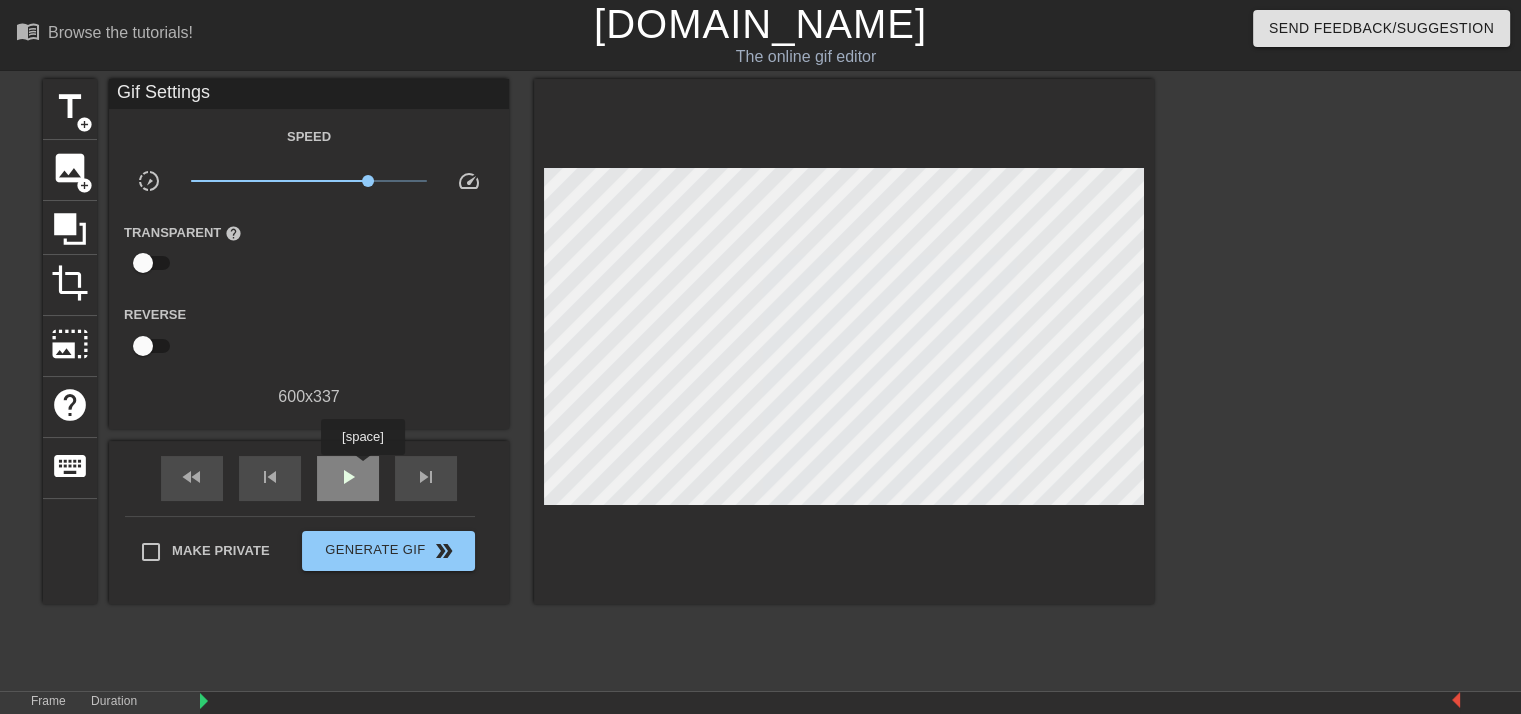 click on "play_arrow" at bounding box center (348, 477) 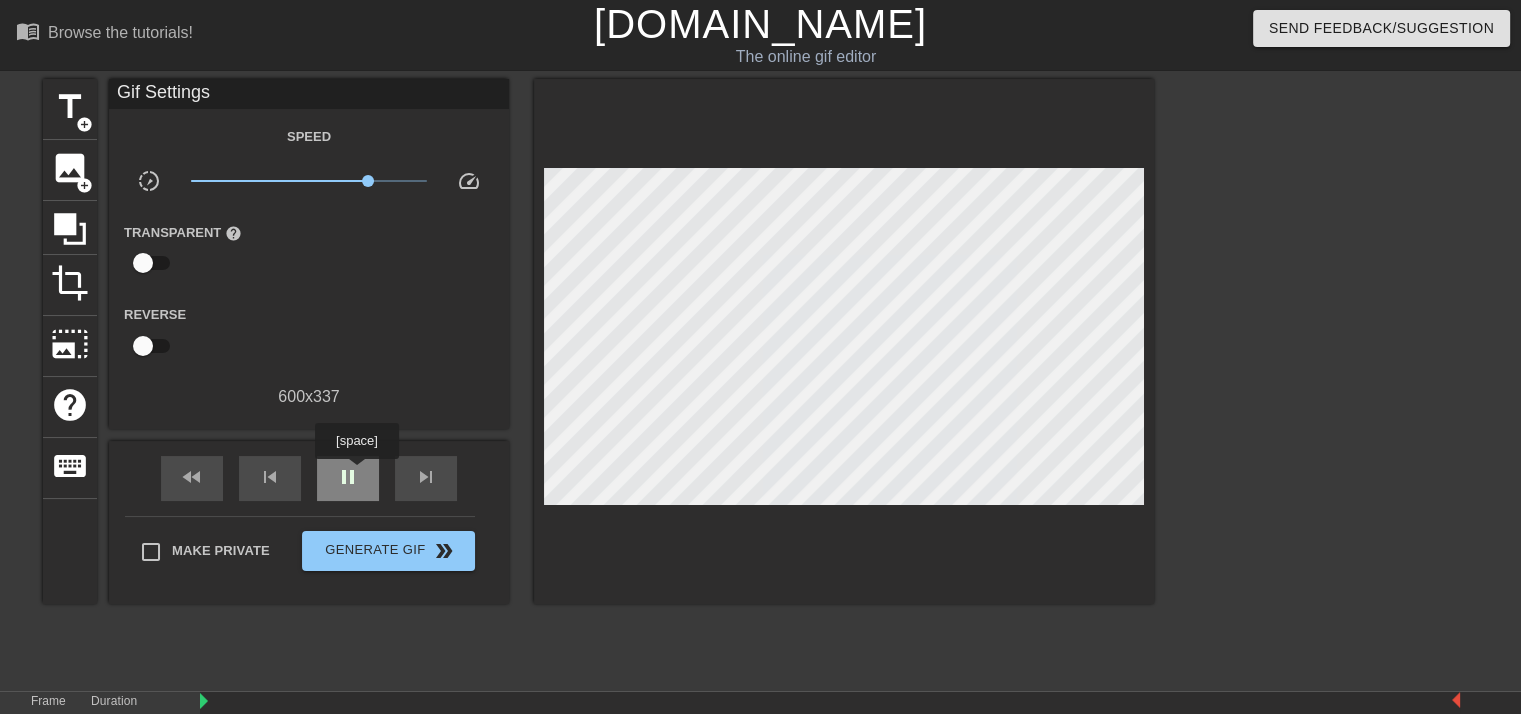 type on "120" 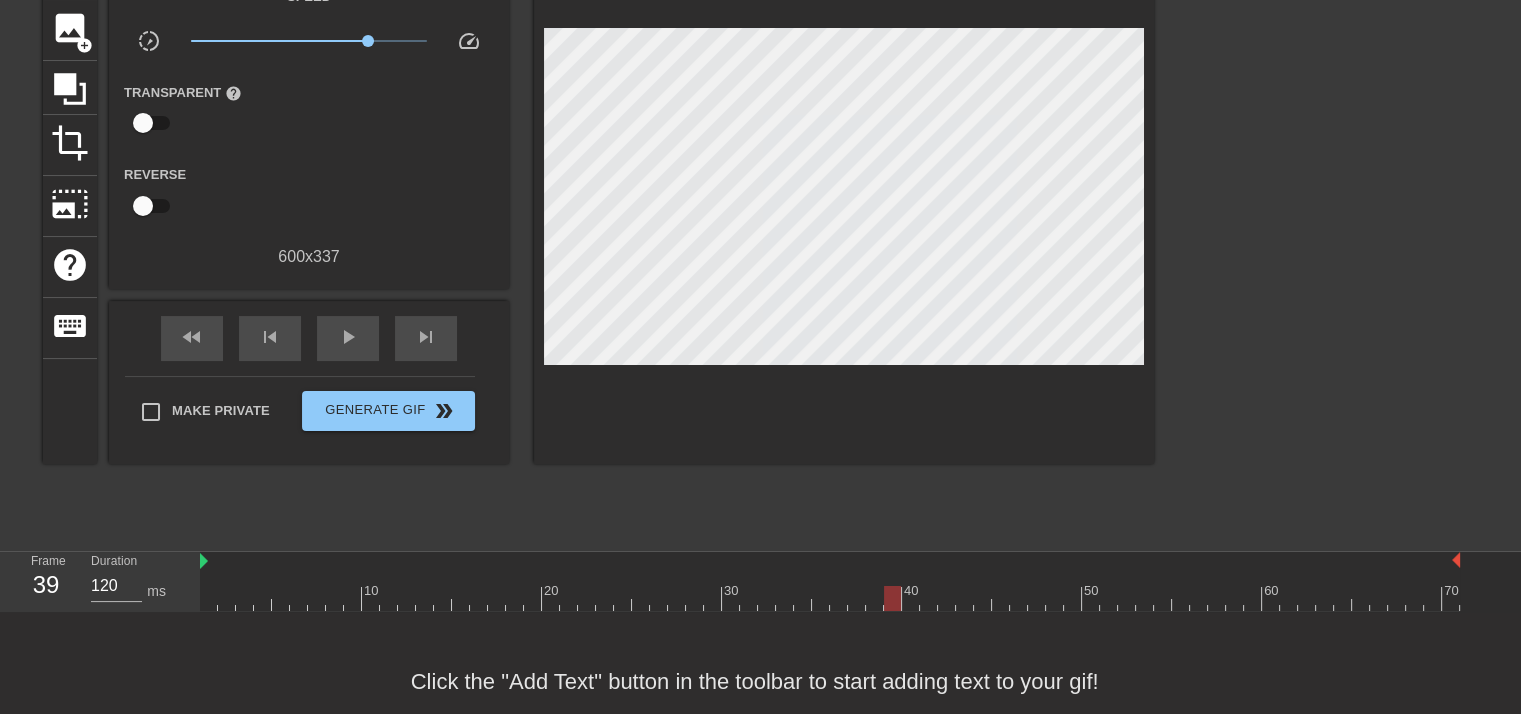 scroll, scrollTop: 176, scrollLeft: 0, axis: vertical 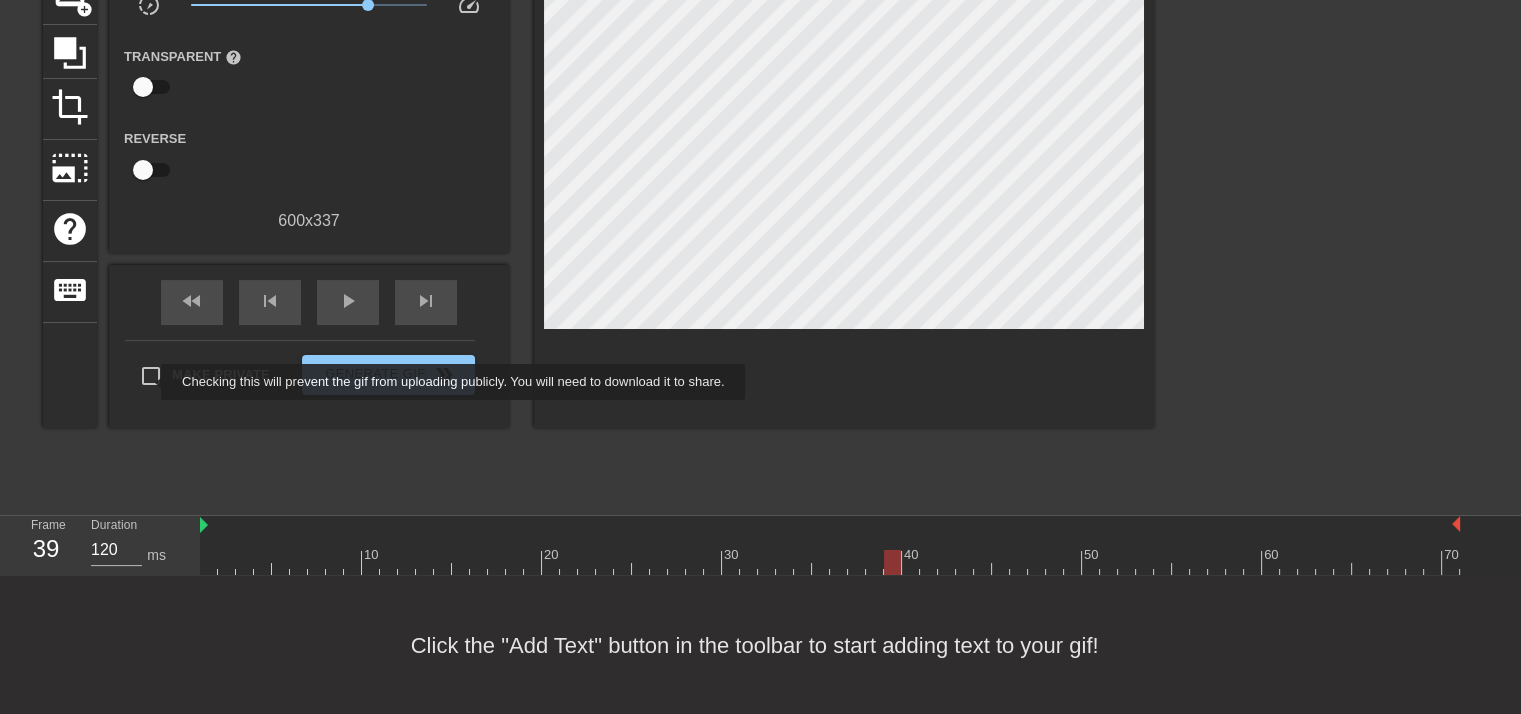 click on "Make Private" at bounding box center [151, 376] 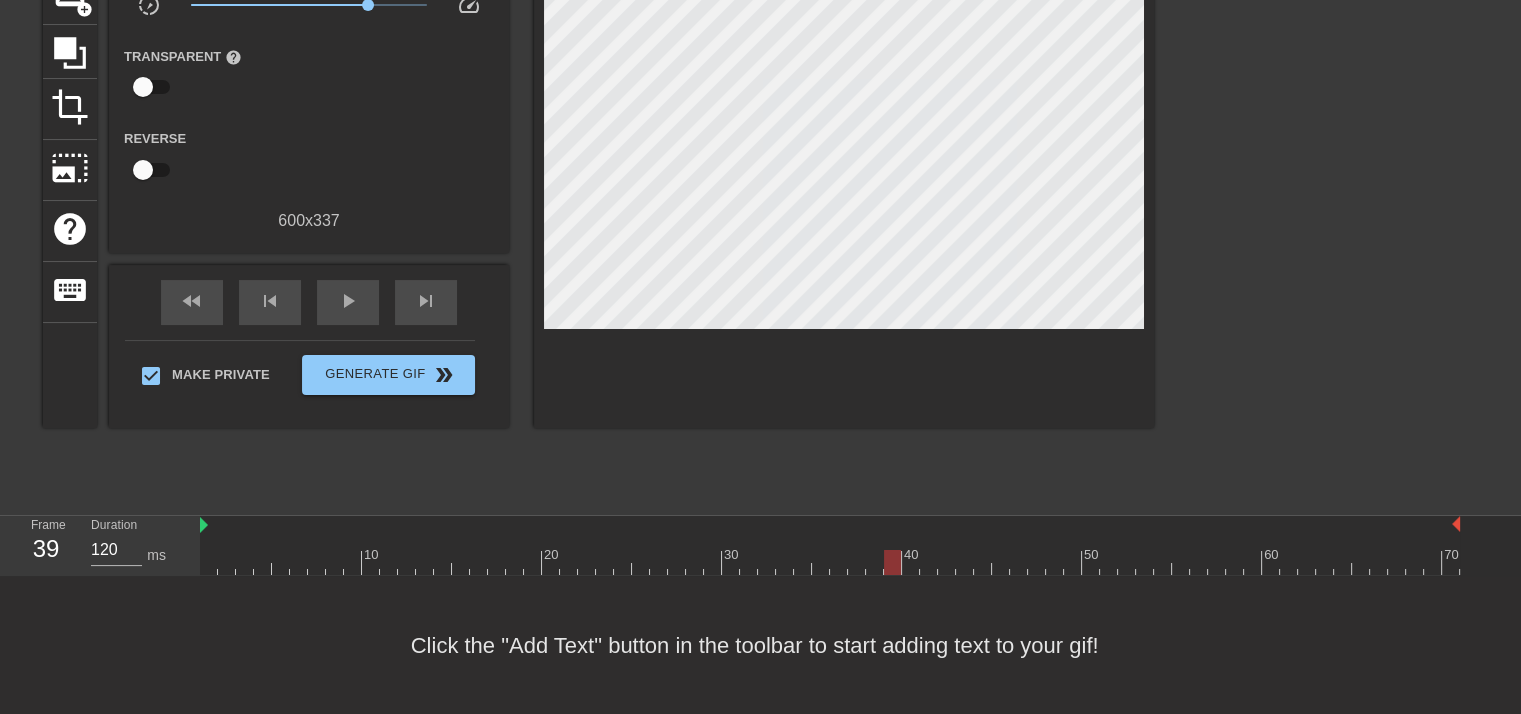 scroll, scrollTop: 0, scrollLeft: 0, axis: both 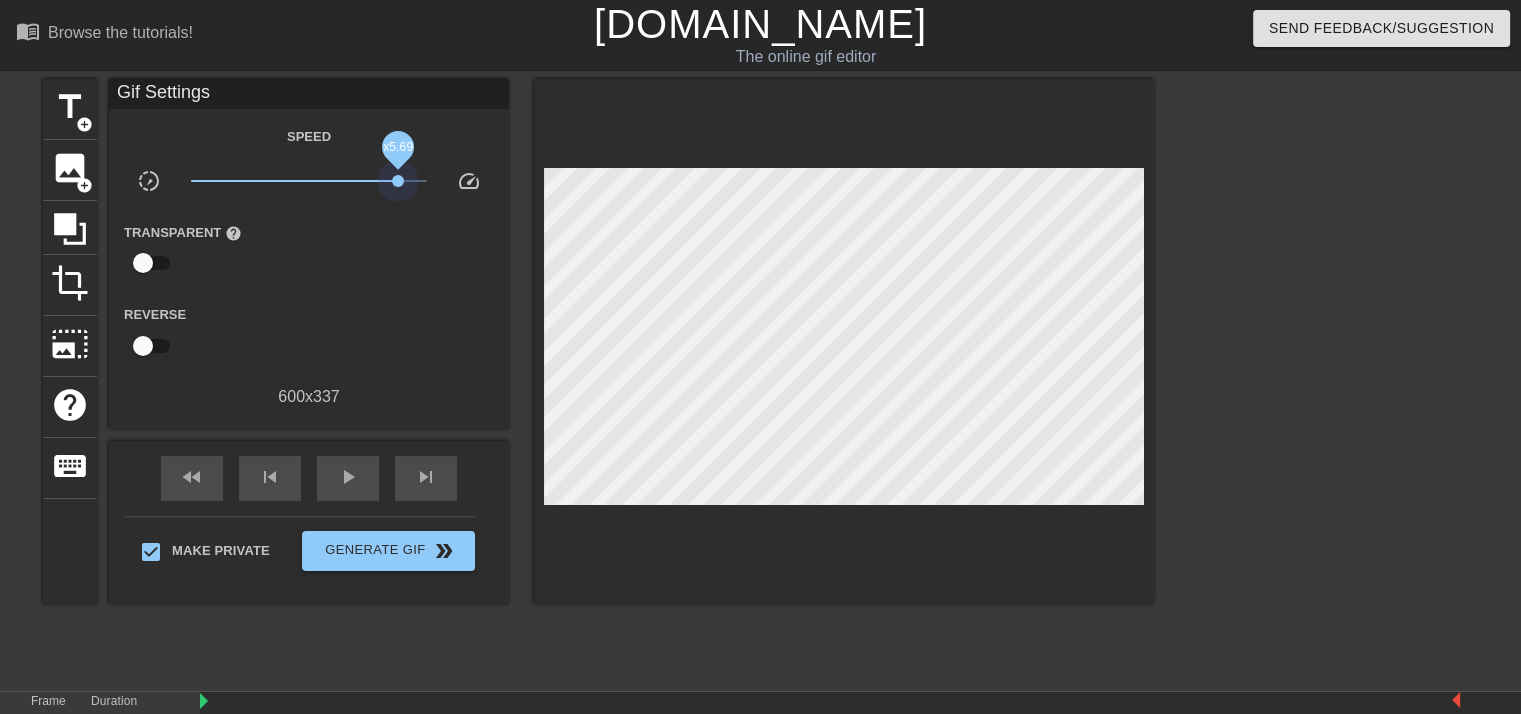 drag, startPoint x: 367, startPoint y: 182, endPoint x: 403, endPoint y: 188, distance: 36.496574 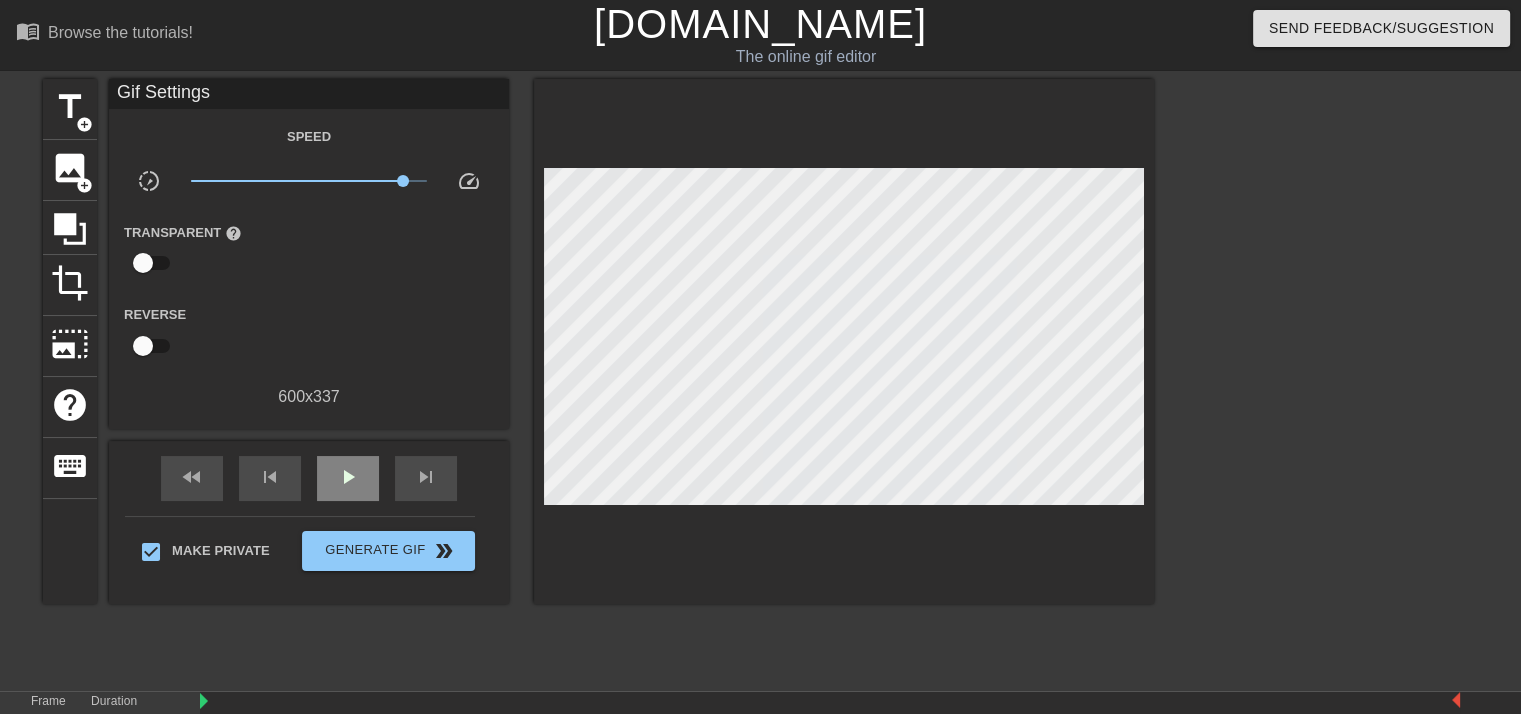 click on "play_arrow" at bounding box center (348, 478) 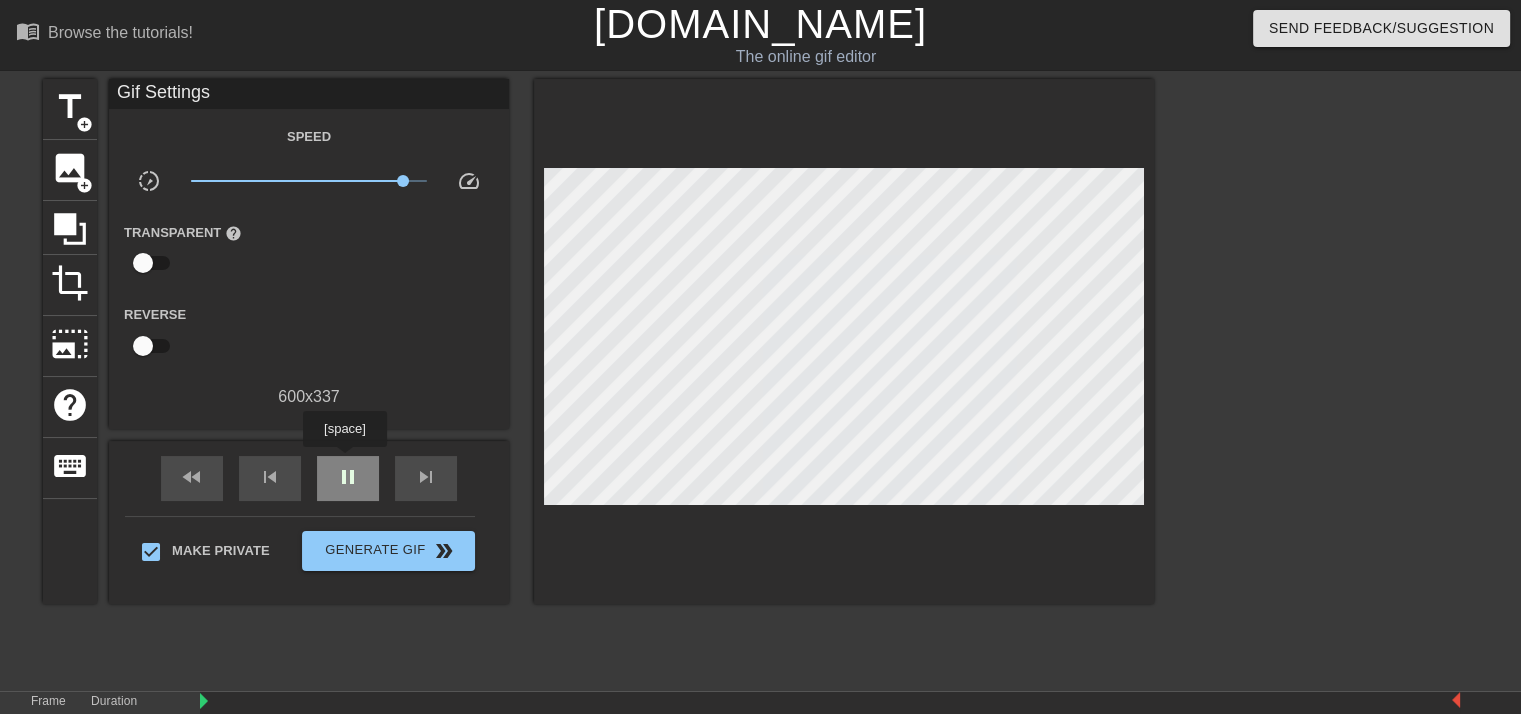 click on "pause" at bounding box center [348, 478] 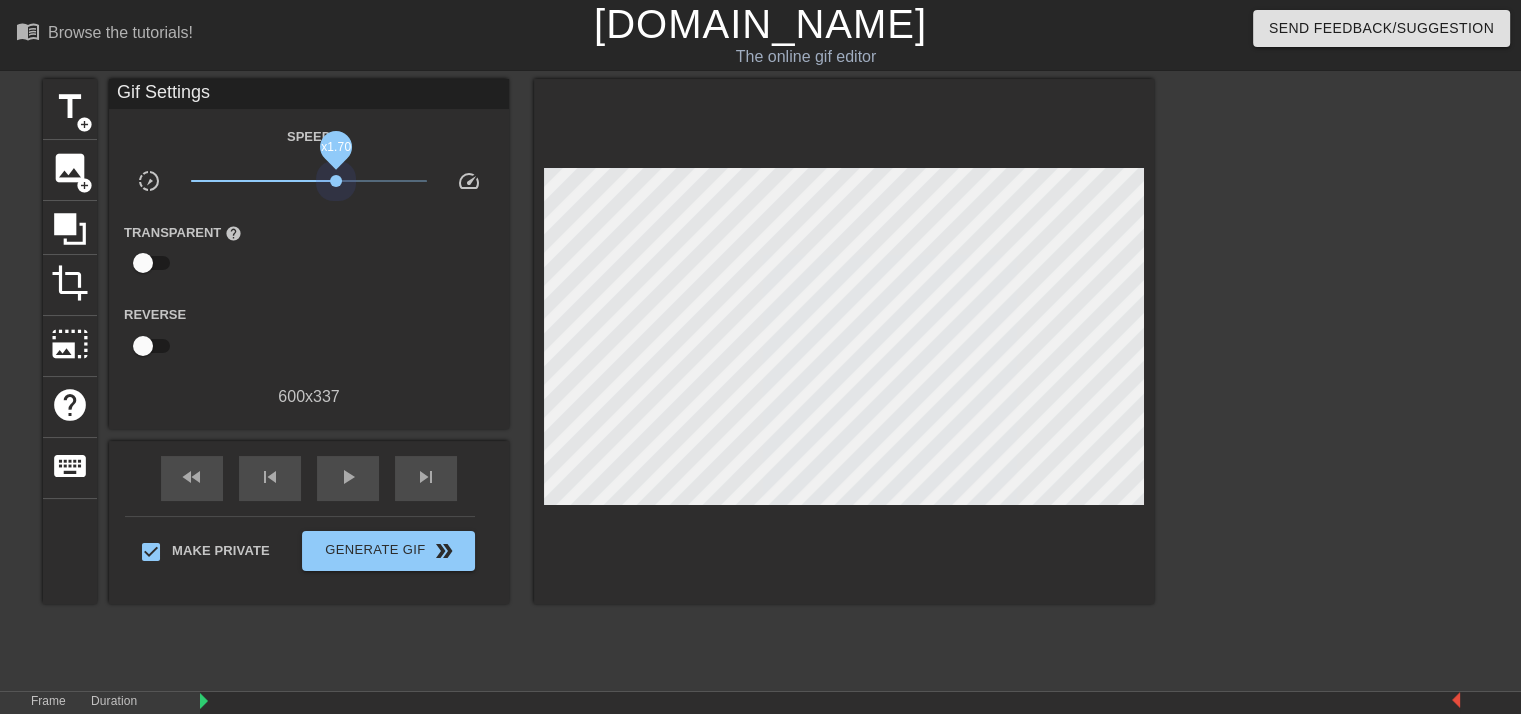 drag, startPoint x: 407, startPoint y: 181, endPoint x: 350, endPoint y: 277, distance: 111.64677 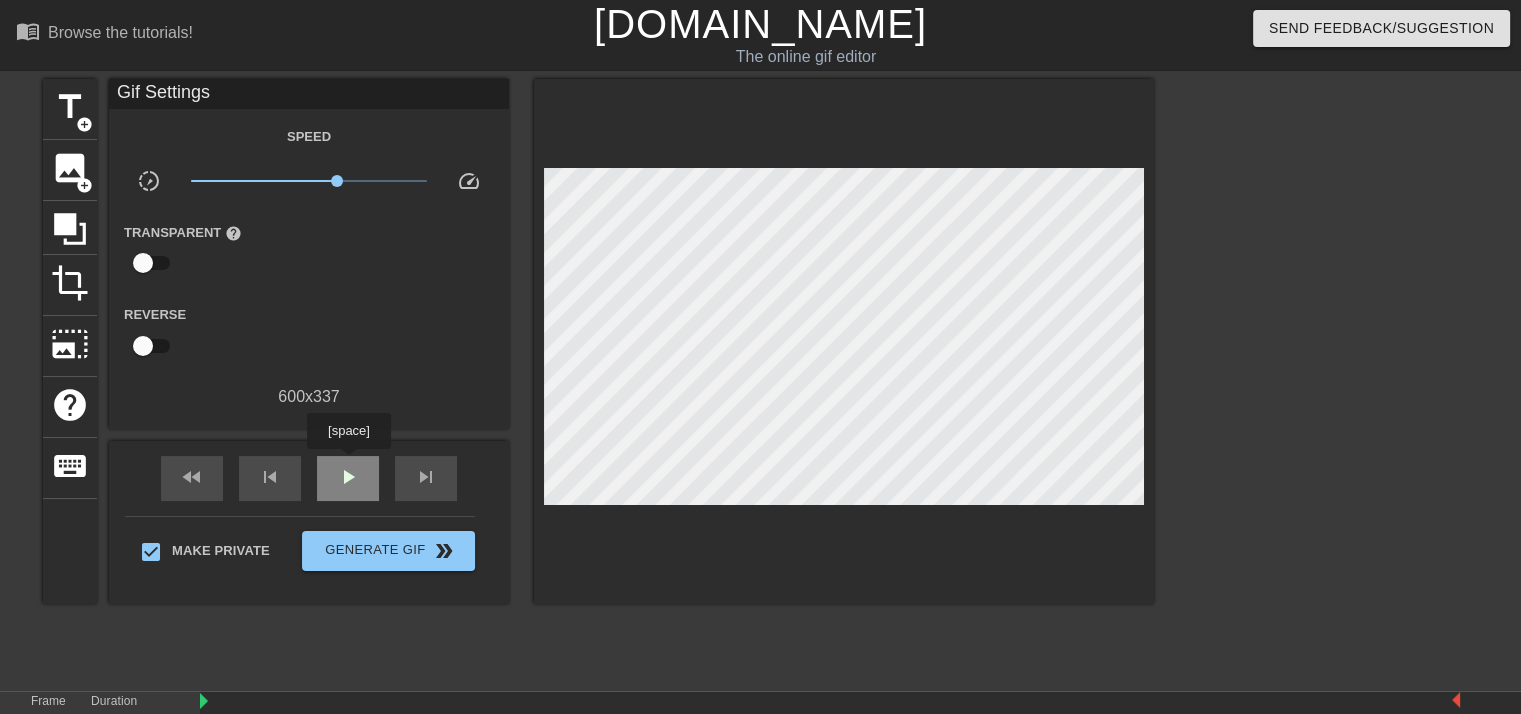 click on "play_arrow" at bounding box center [348, 477] 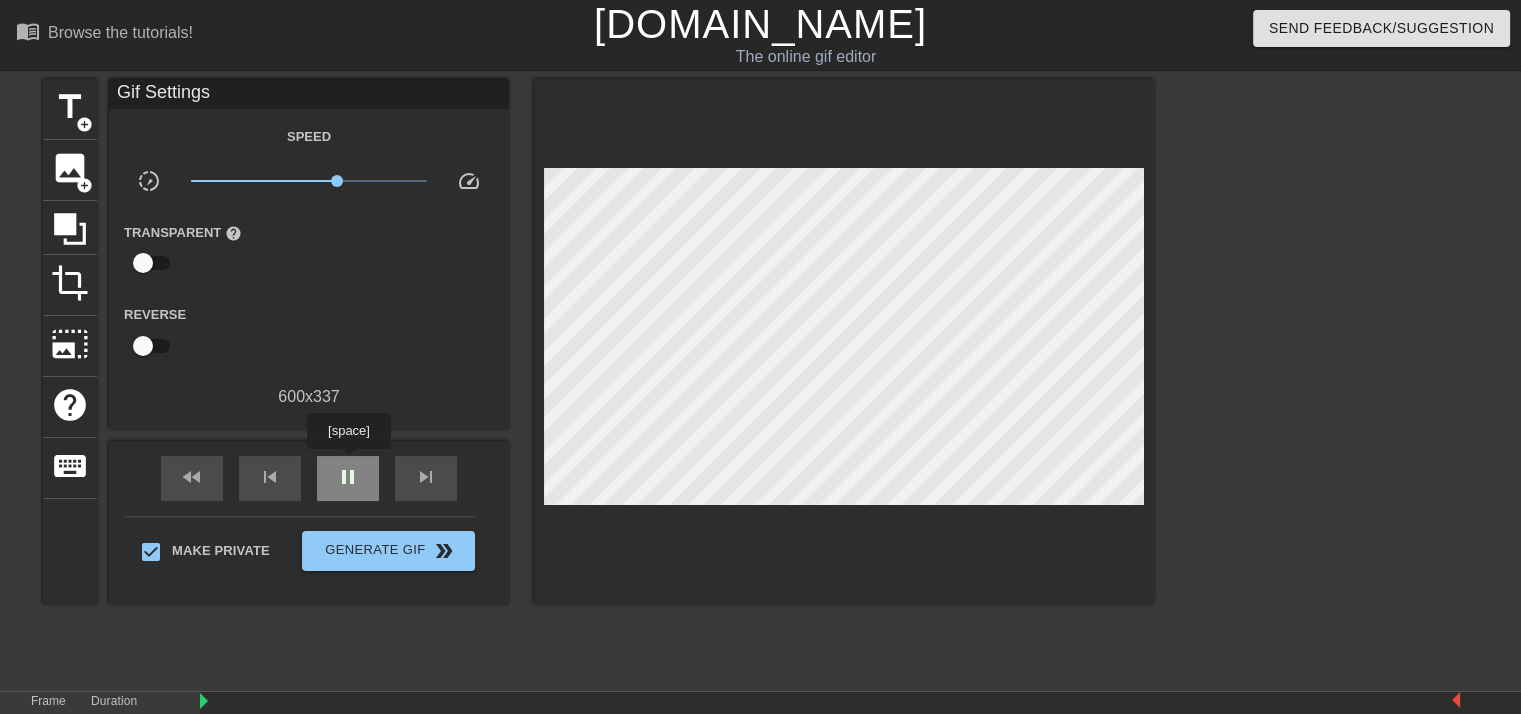 click on "pause" at bounding box center [348, 477] 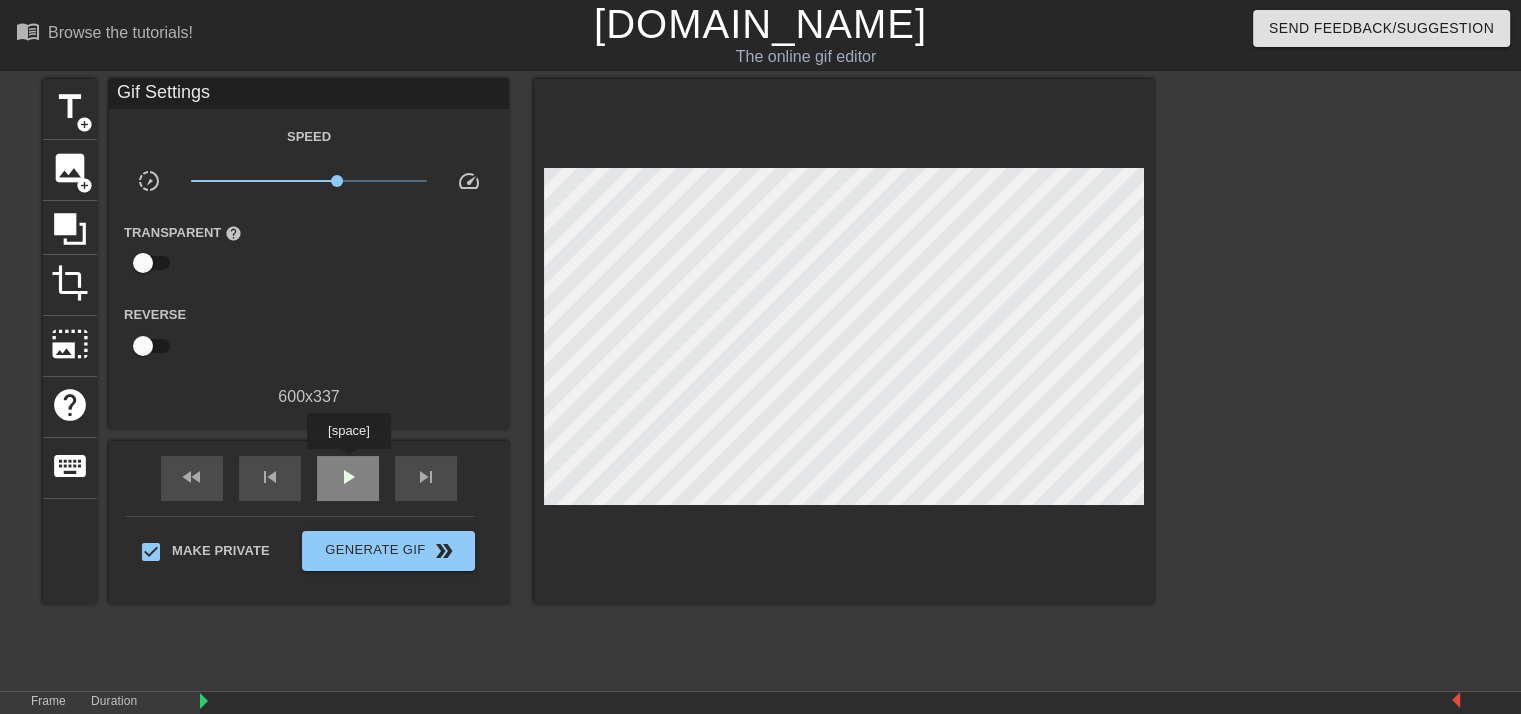 click on "play_arrow" at bounding box center (348, 477) 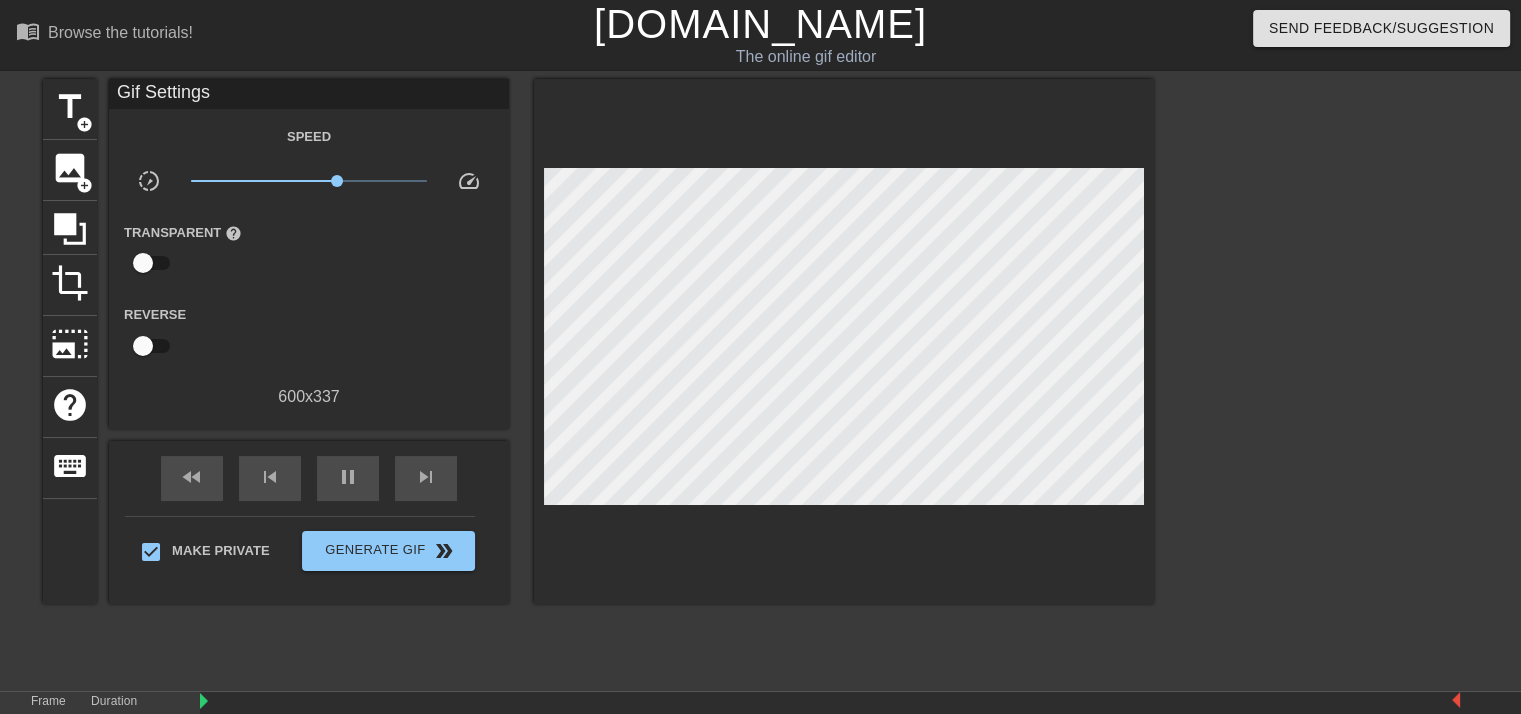 click on "fast_rewind skip_previous pause skip_next" at bounding box center [309, 478] 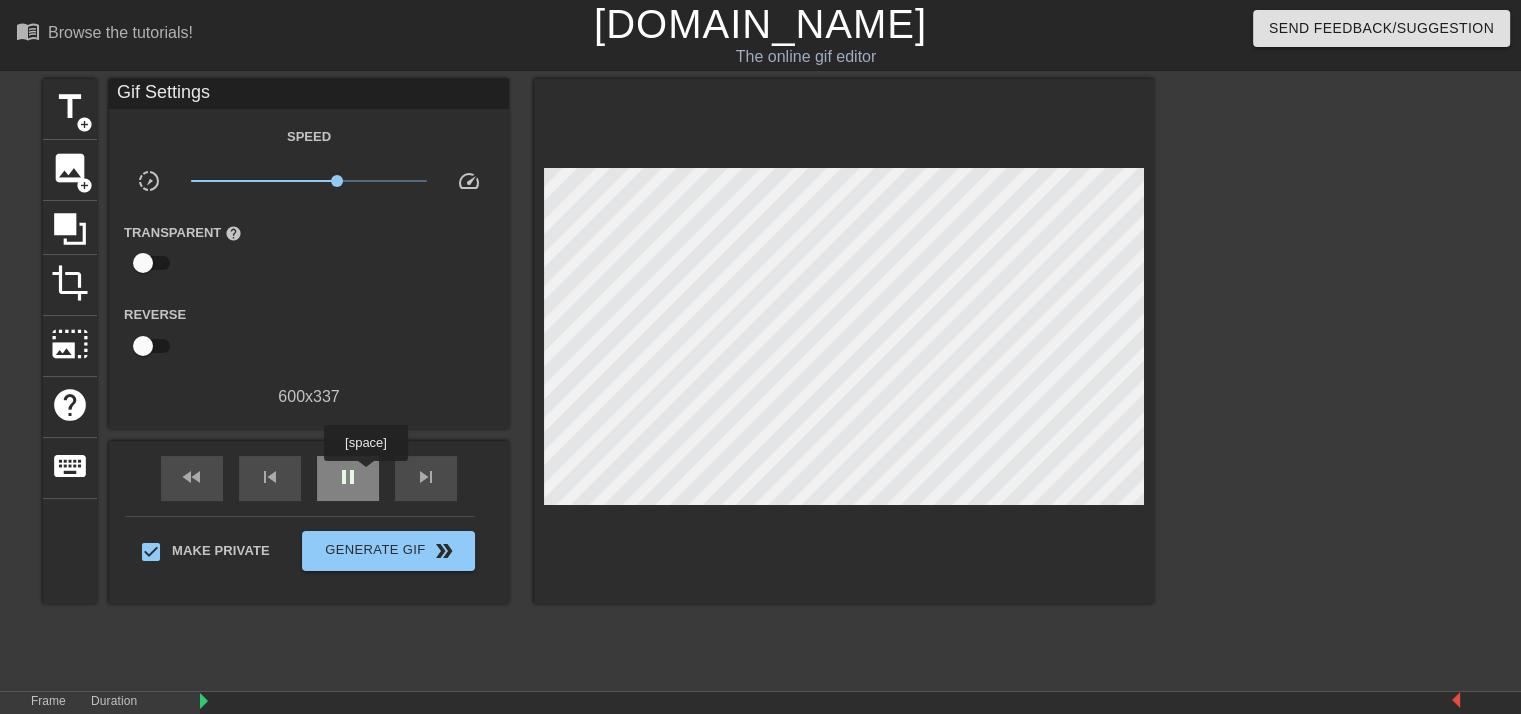 click on "pause" at bounding box center (348, 478) 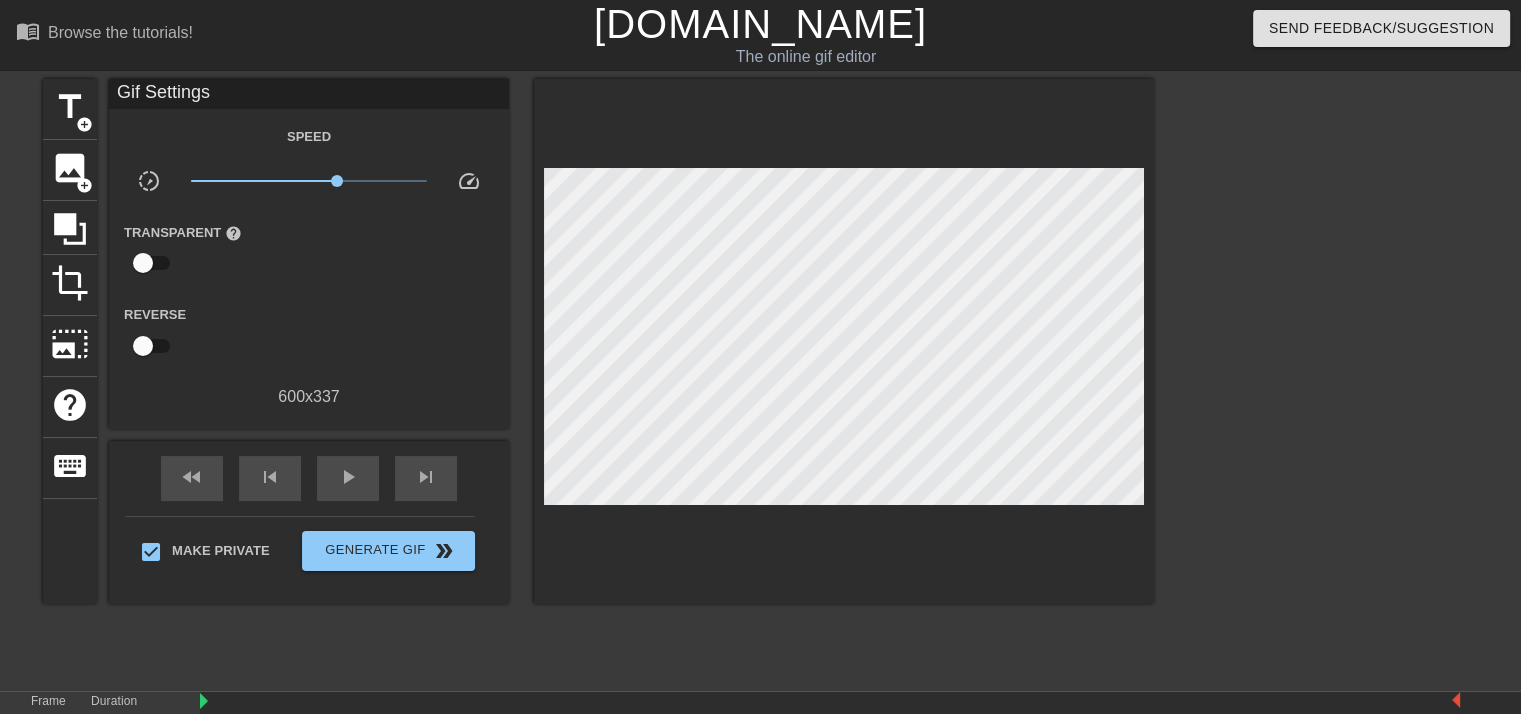 scroll, scrollTop: 176, scrollLeft: 0, axis: vertical 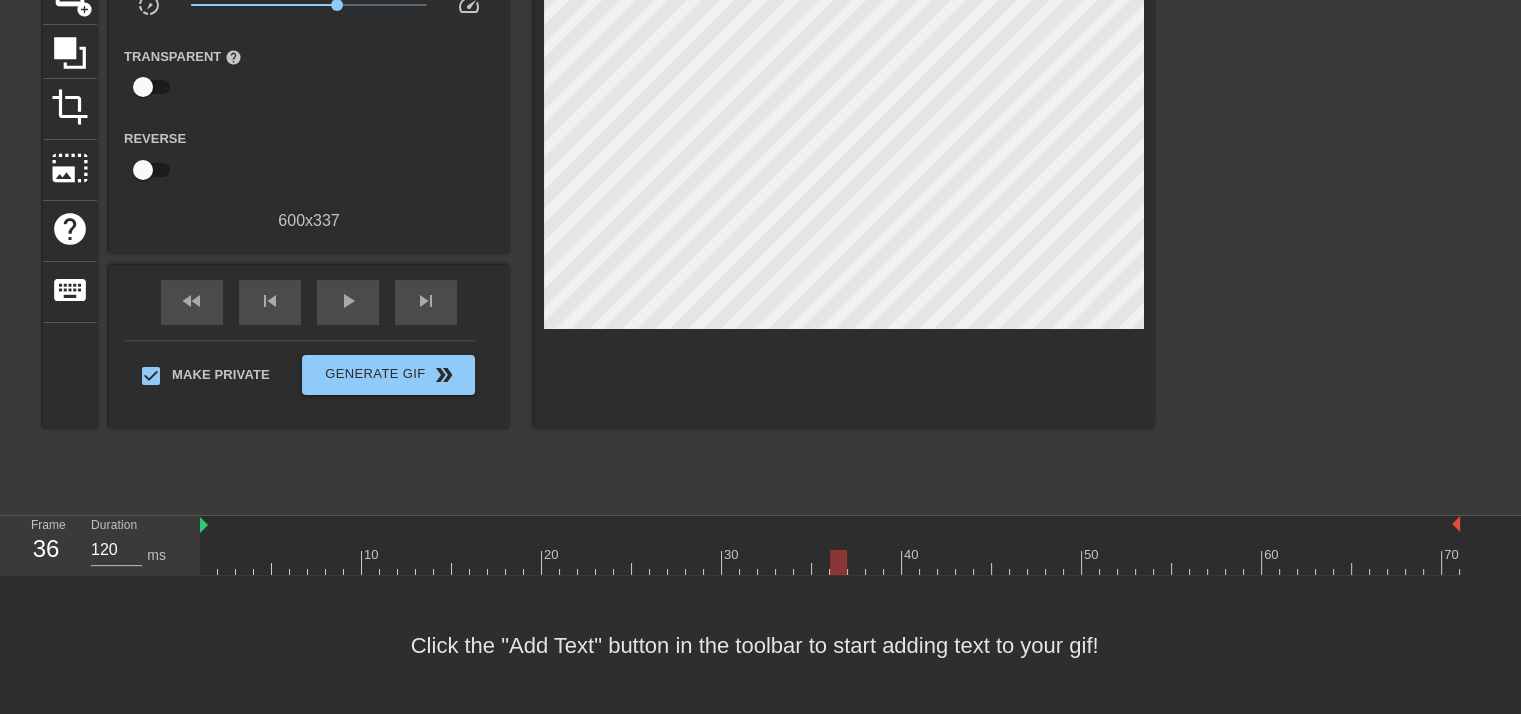 drag, startPoint x: 212, startPoint y: 561, endPoint x: 845, endPoint y: 569, distance: 633.05054 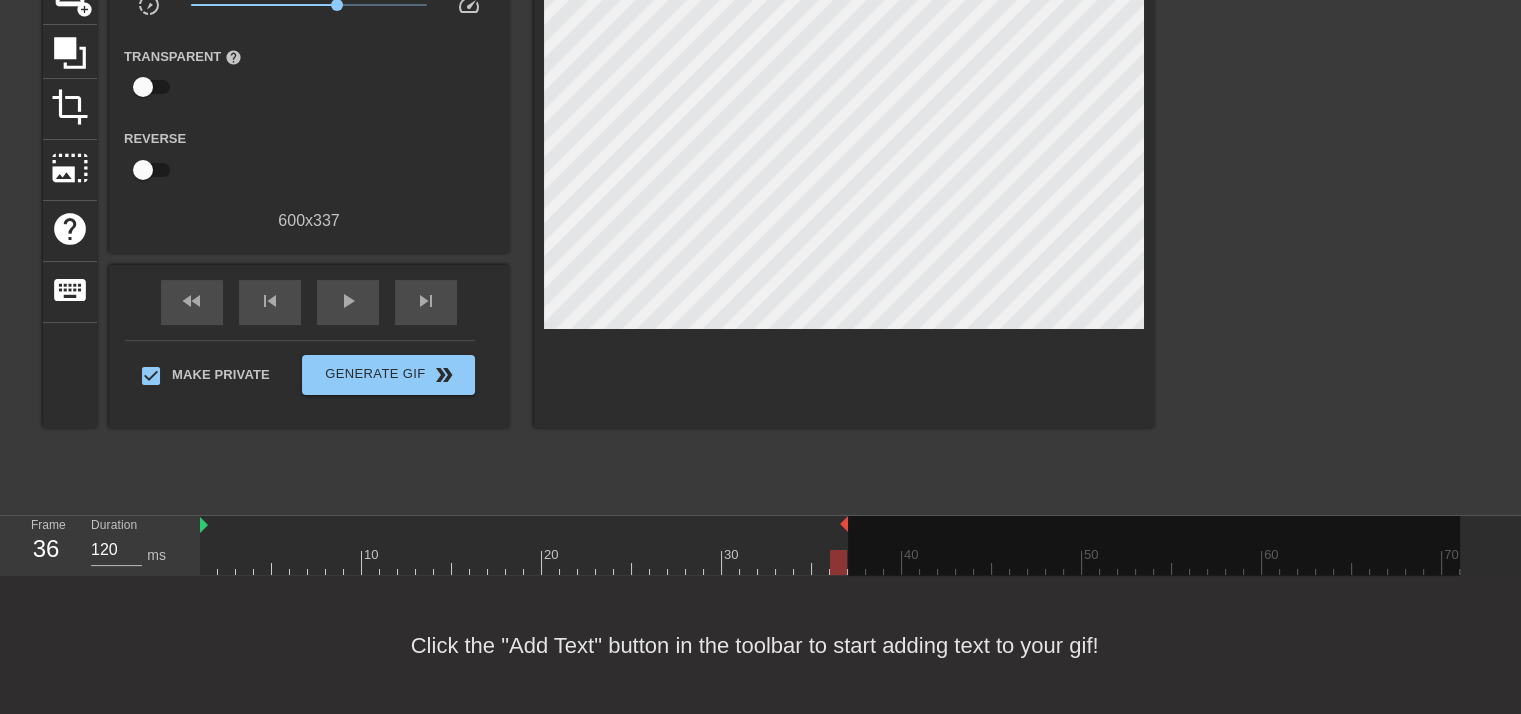 drag, startPoint x: 1457, startPoint y: 521, endPoint x: 842, endPoint y: 549, distance: 615.6371 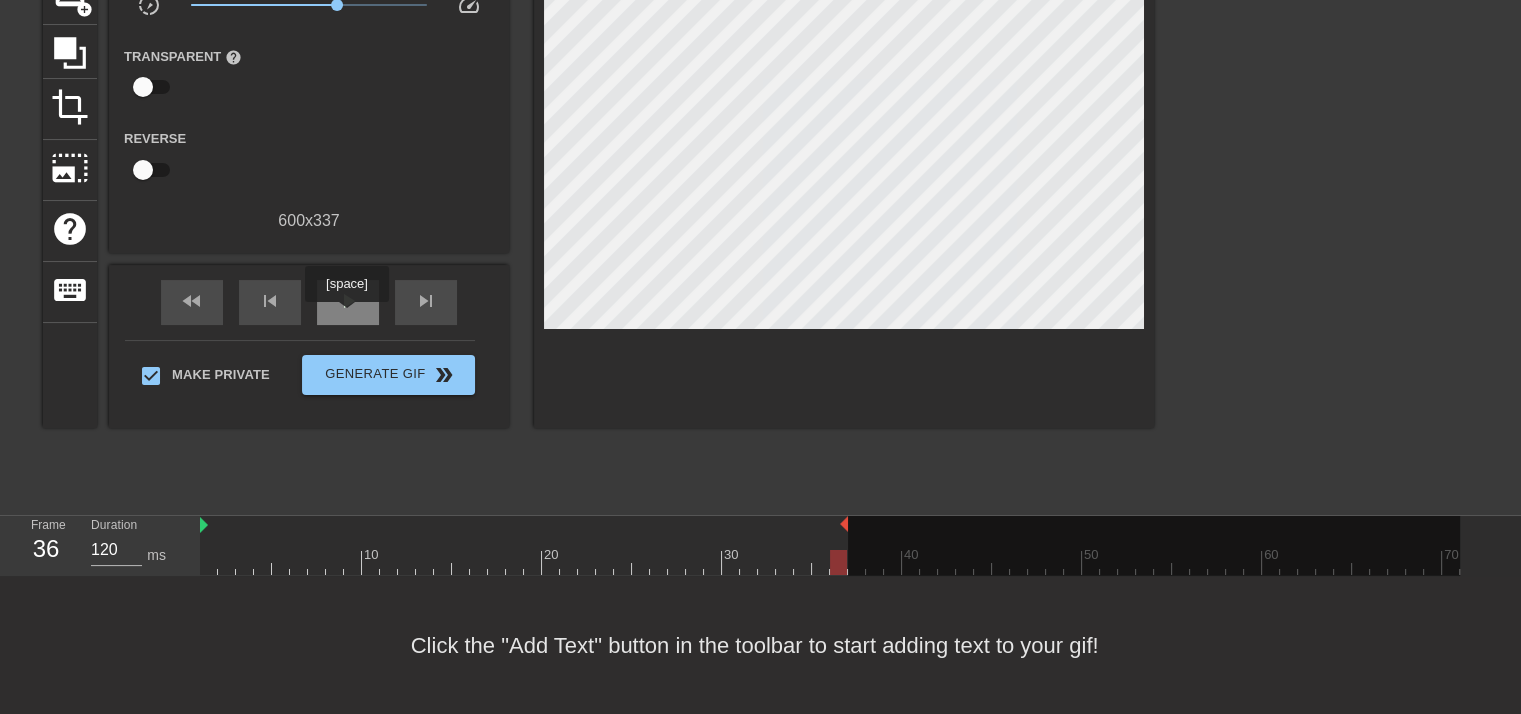 click on "play_arrow" at bounding box center [348, 302] 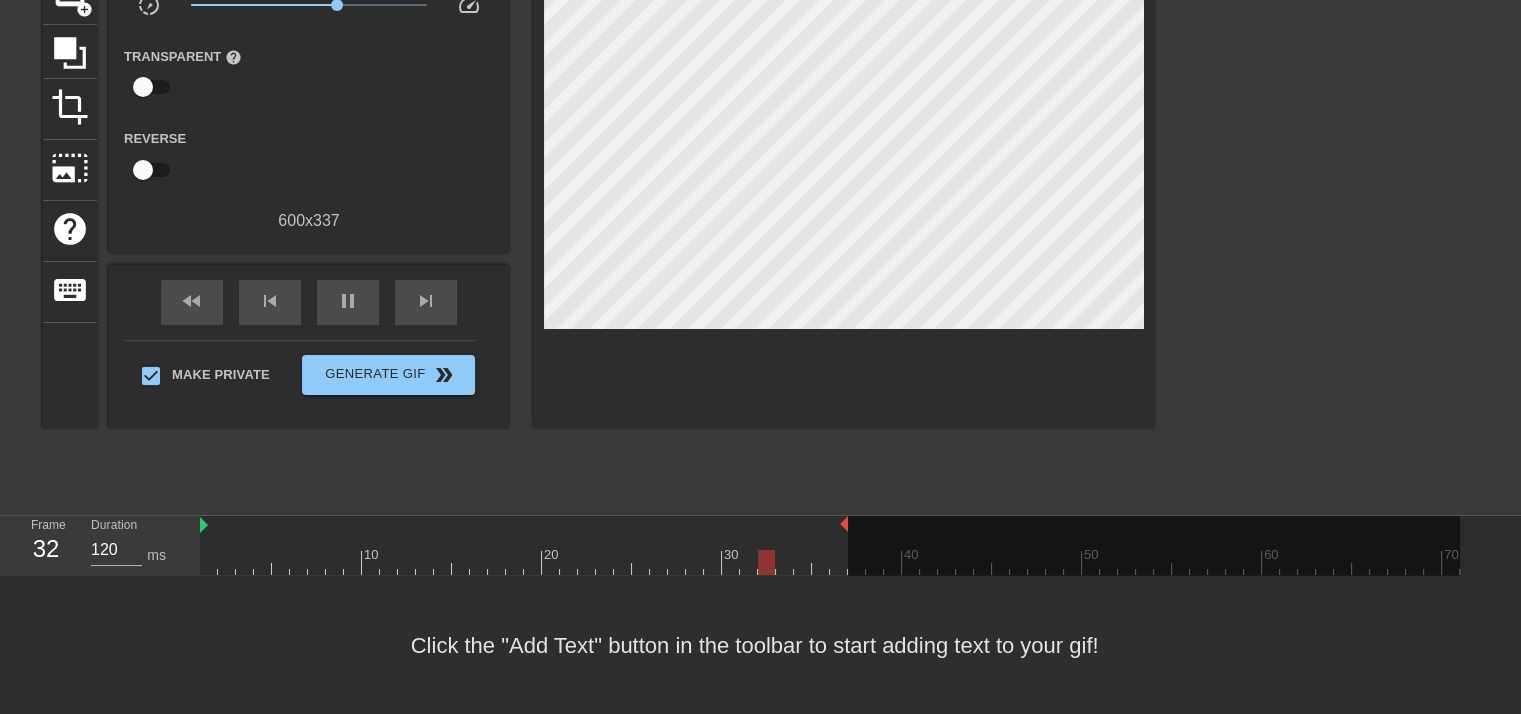 scroll, scrollTop: 174, scrollLeft: 0, axis: vertical 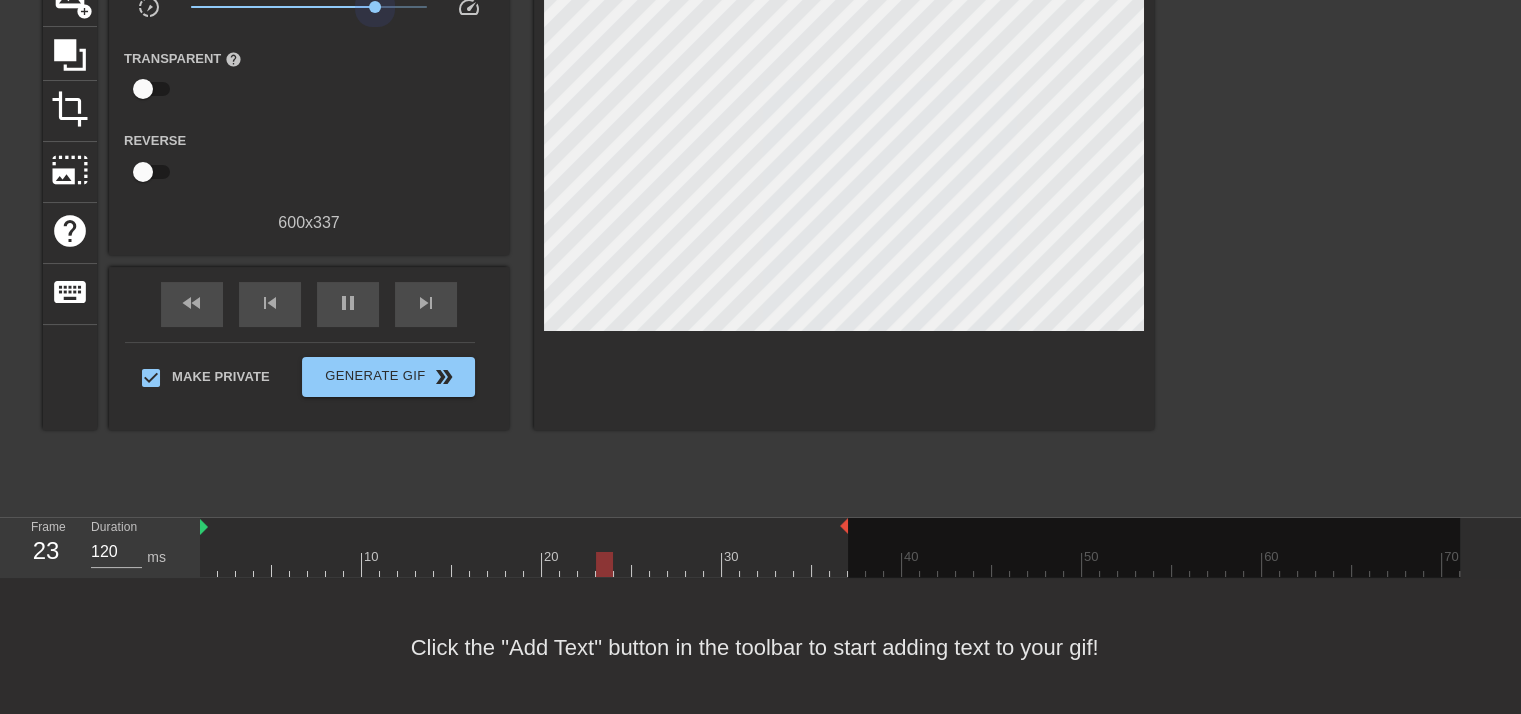 drag, startPoint x: 340, startPoint y: 7, endPoint x: 375, endPoint y: 17, distance: 36.40055 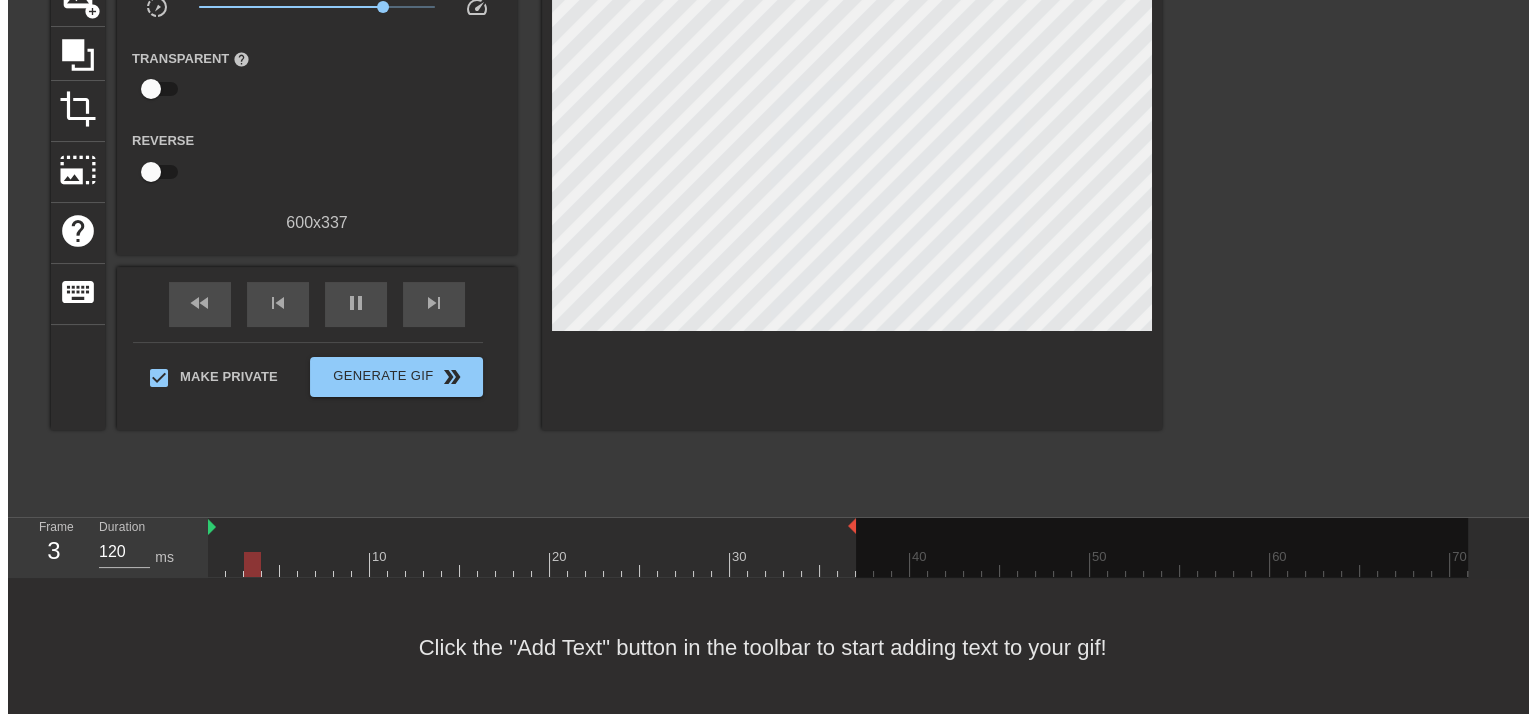 scroll, scrollTop: 0, scrollLeft: 0, axis: both 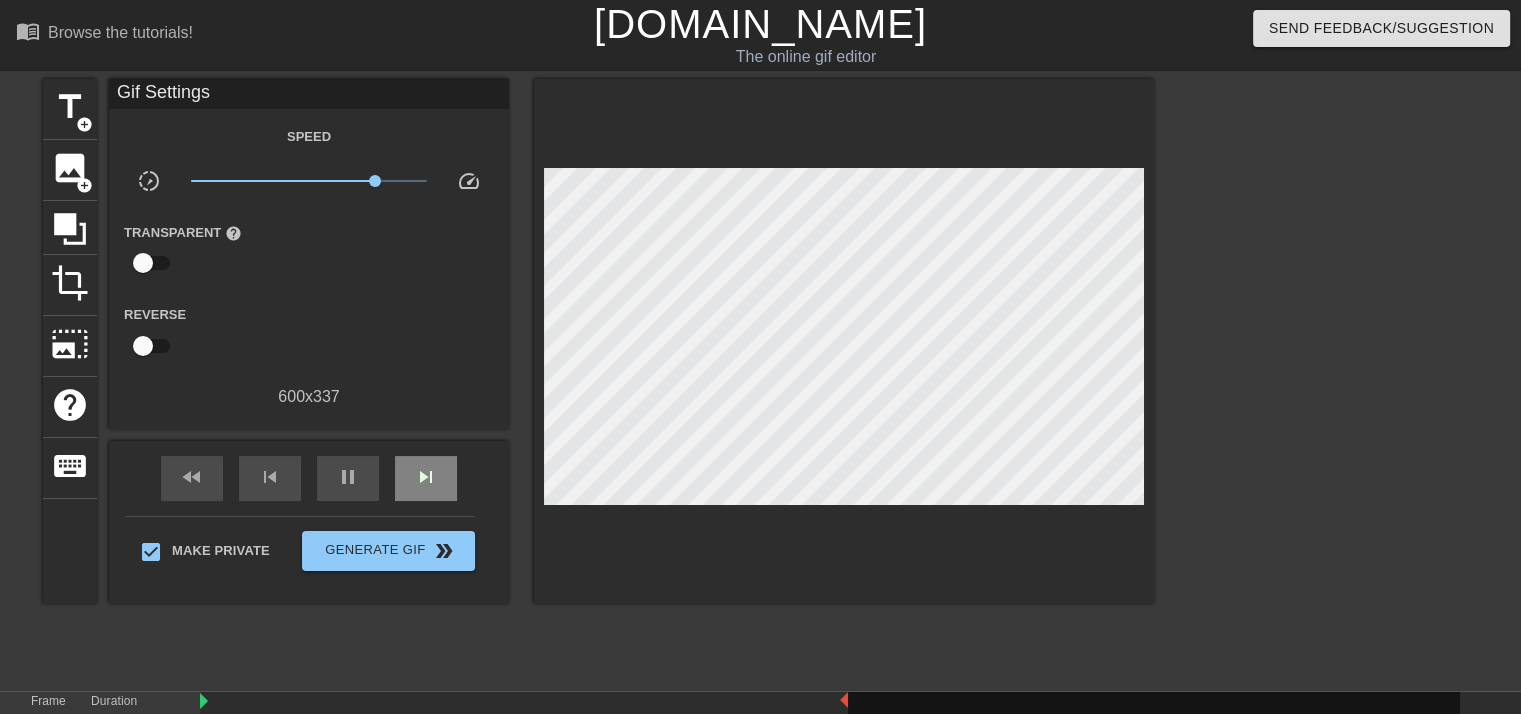 click on "skip_next" at bounding box center (426, 478) 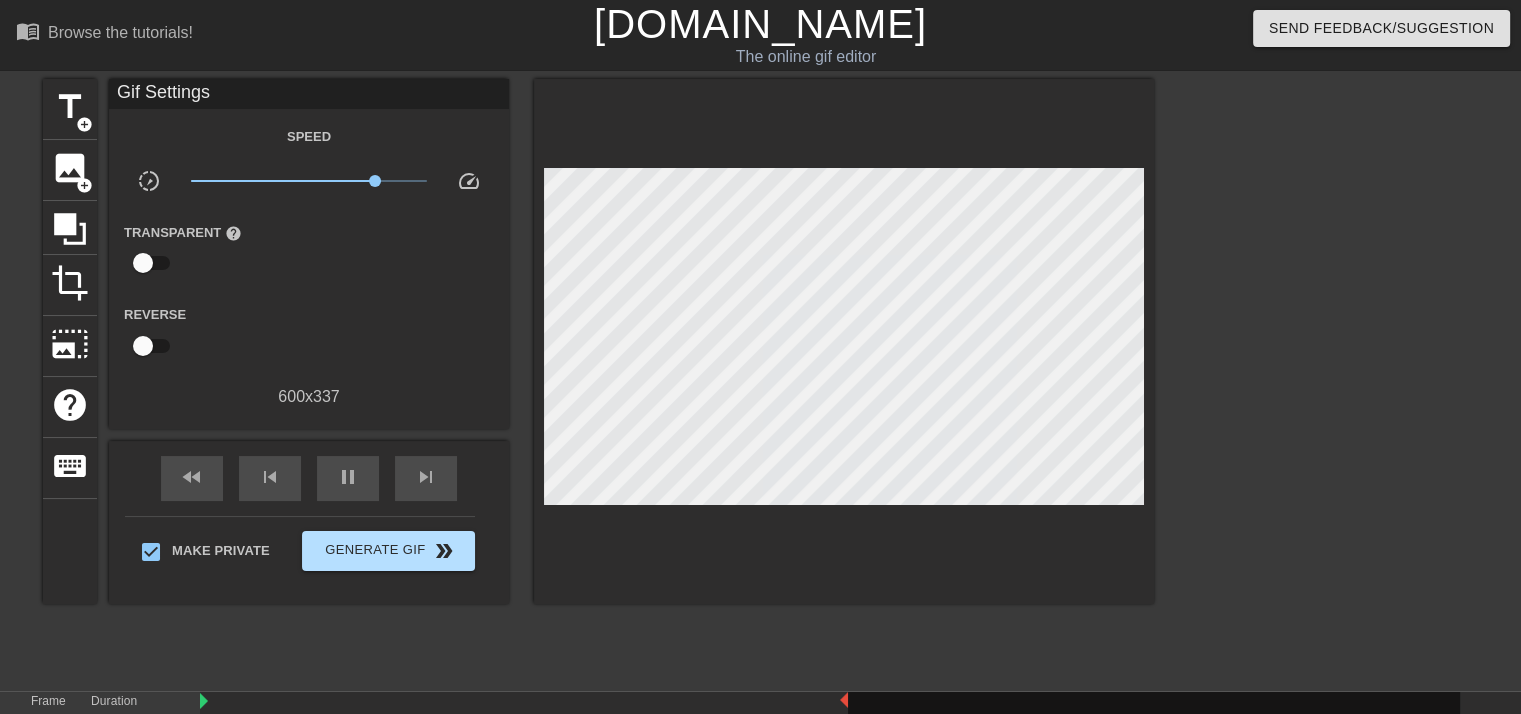 type on "120" 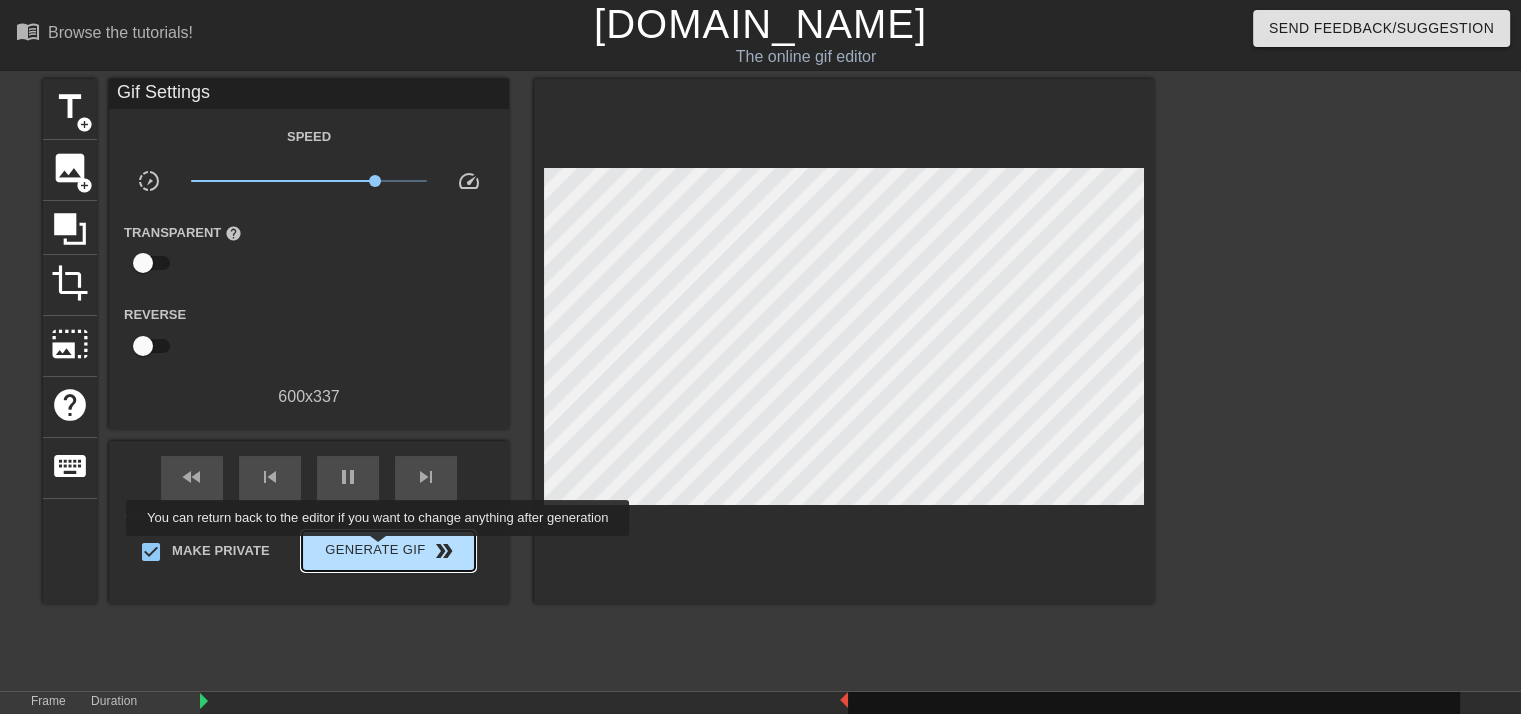 click on "Generate Gif double_arrow" at bounding box center [388, 551] 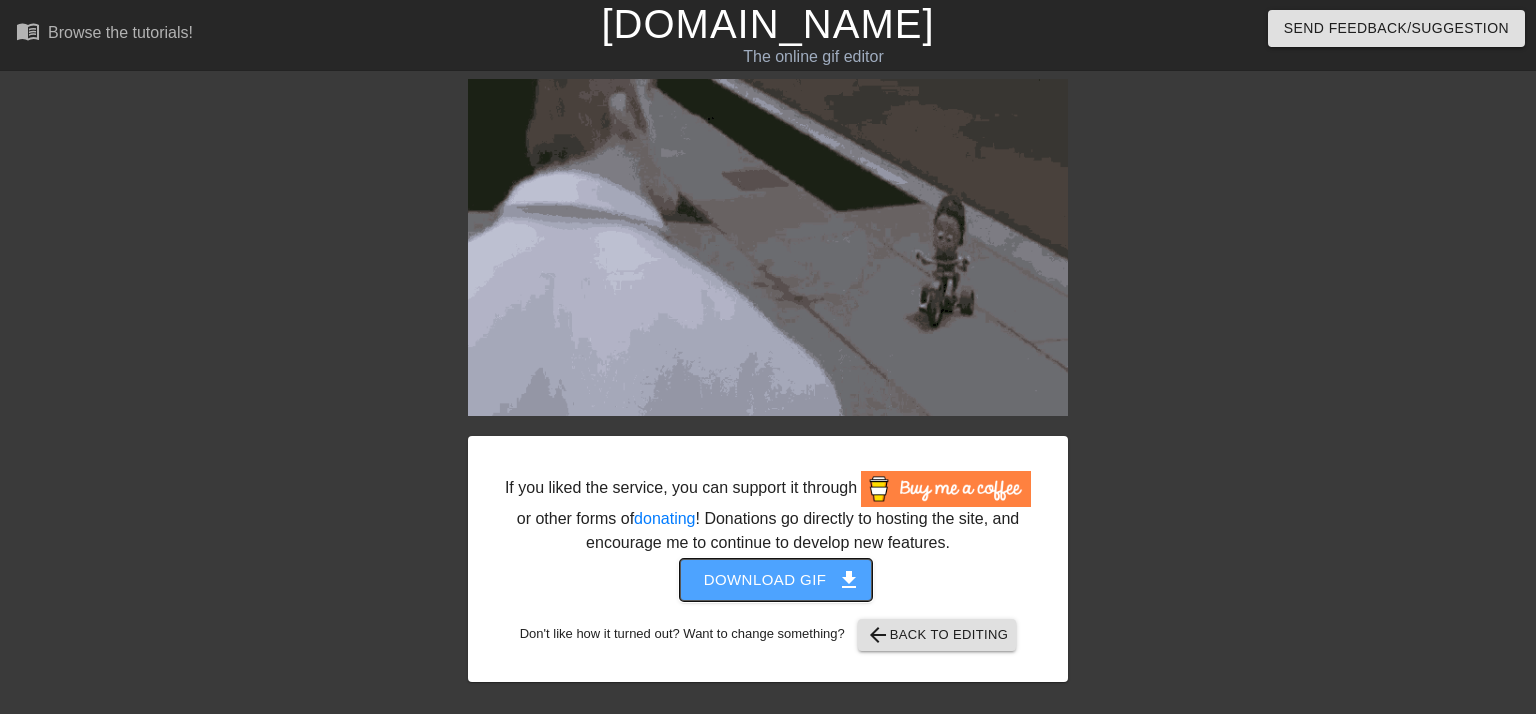 click on "Download gif get_app" at bounding box center (776, 580) 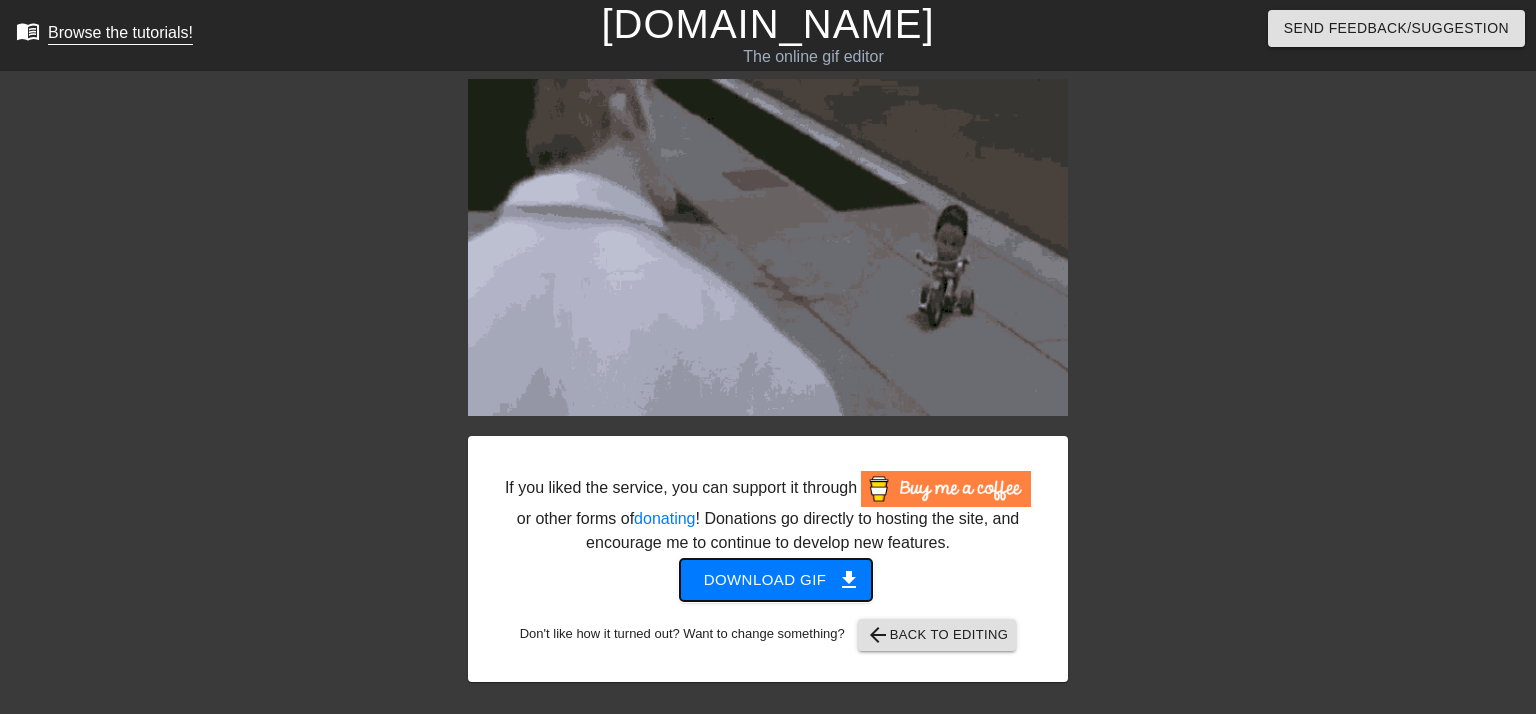 type 